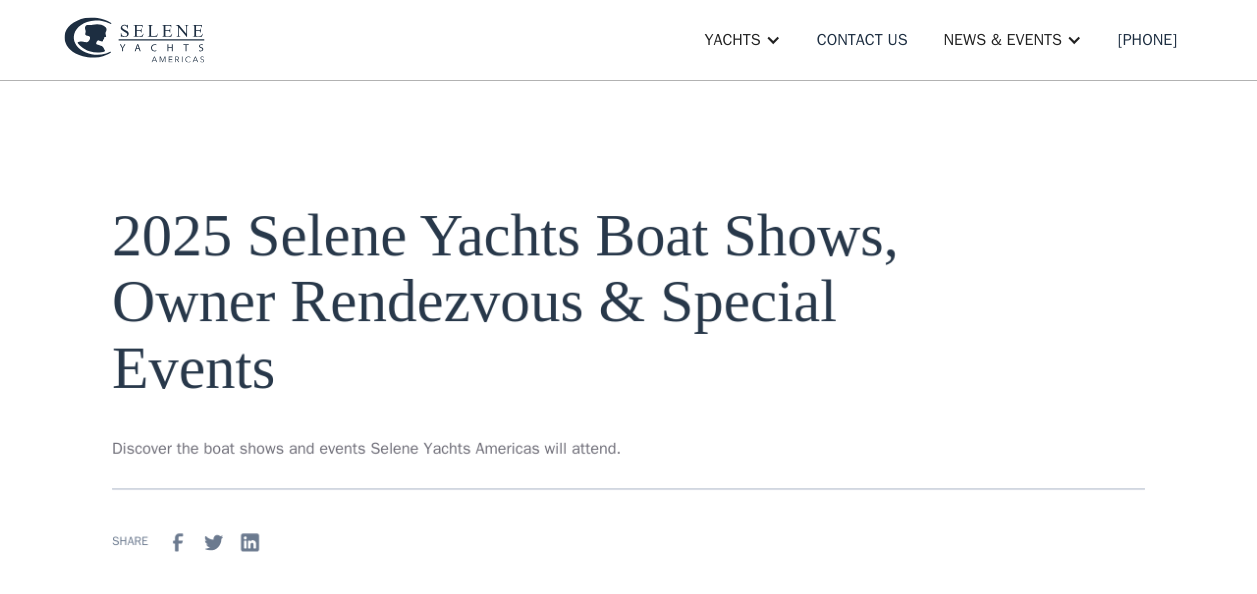 scroll, scrollTop: 0, scrollLeft: 0, axis: both 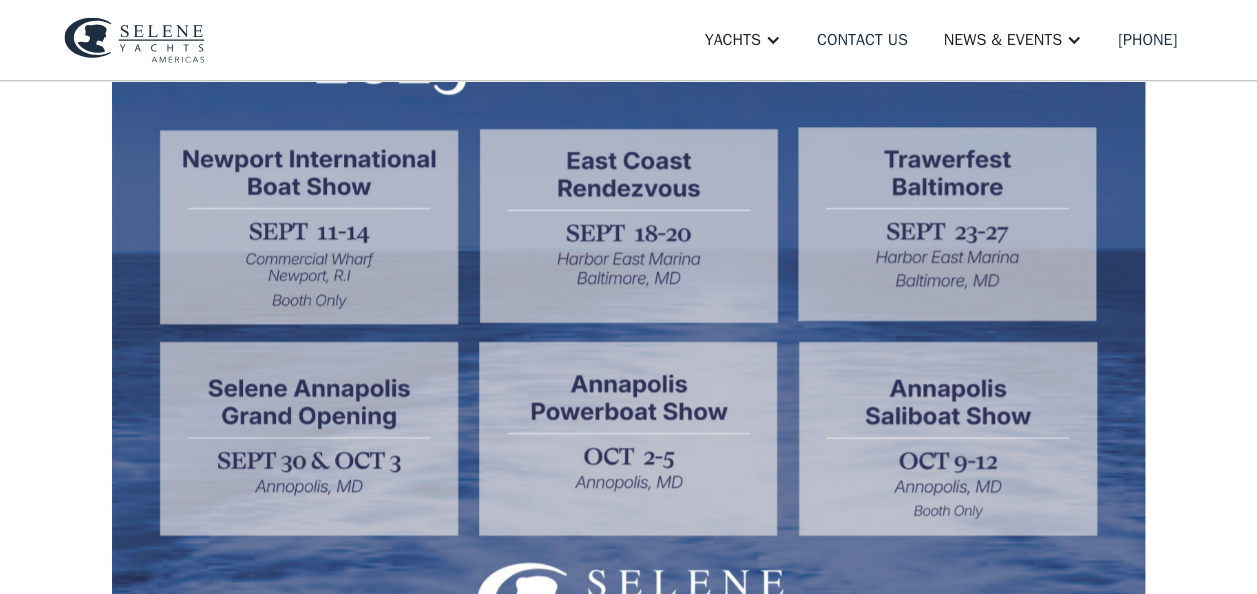 click at bounding box center (628, 329) 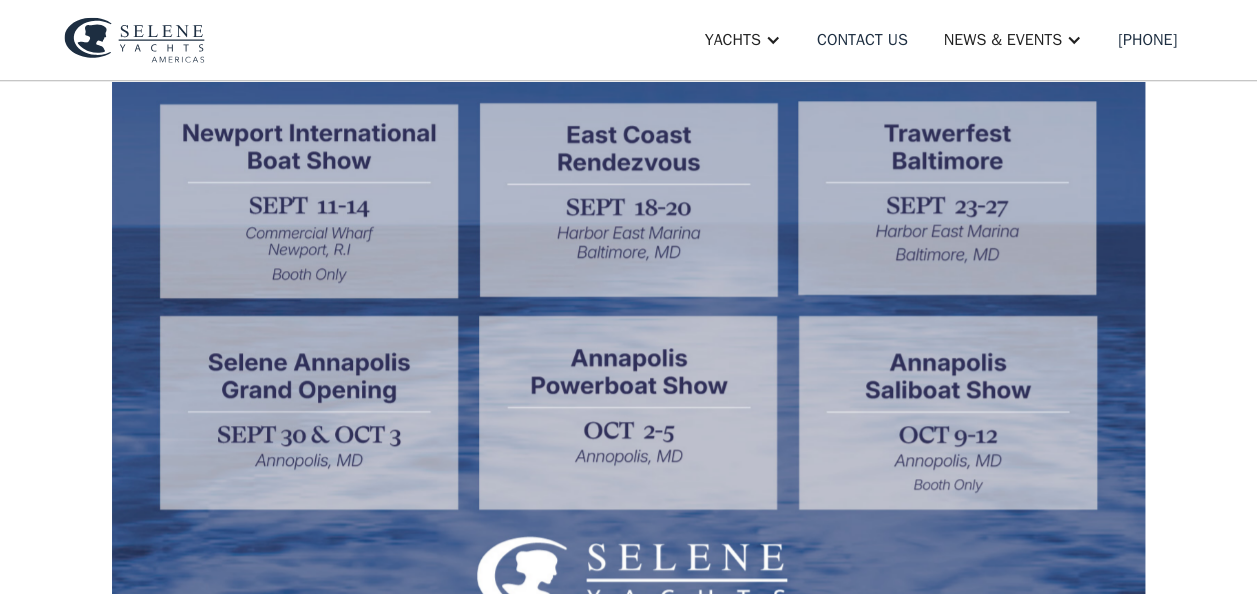 scroll, scrollTop: 724, scrollLeft: 0, axis: vertical 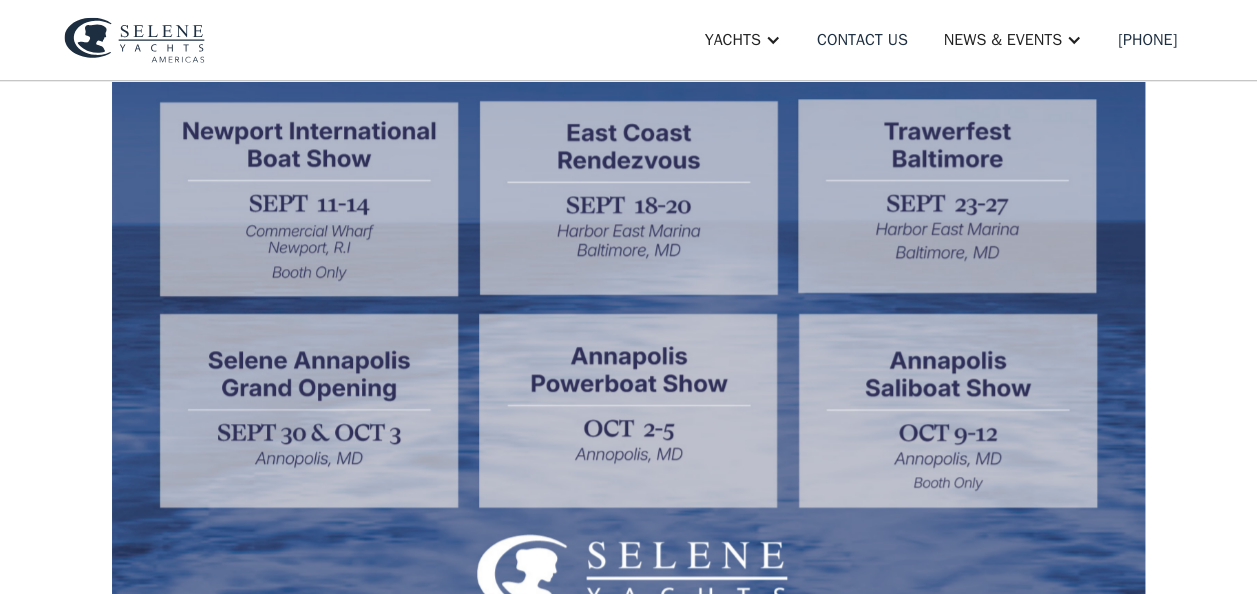 click at bounding box center (628, 301) 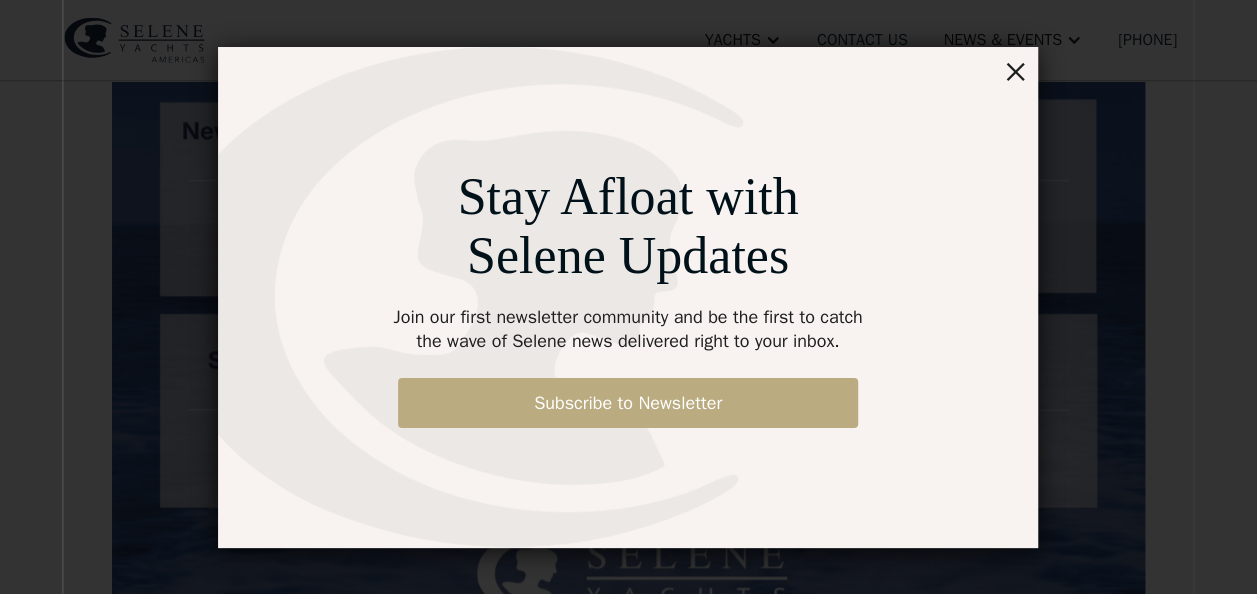 click on "Subscribe to Newsletter" at bounding box center (628, 403) 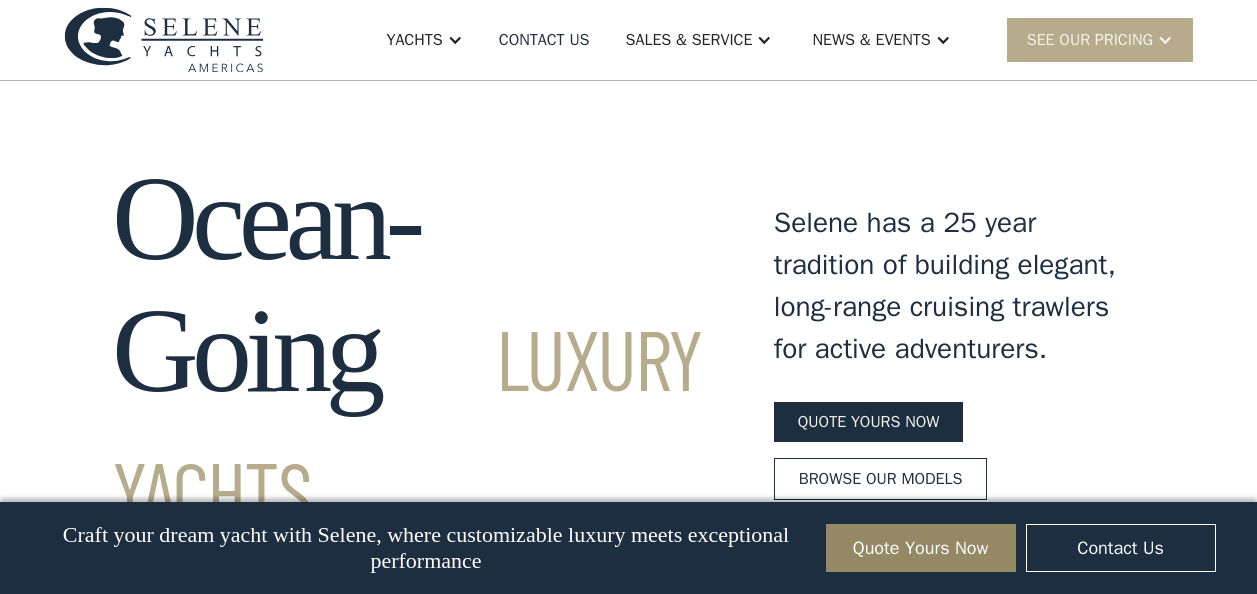 scroll, scrollTop: 9796, scrollLeft: 0, axis: vertical 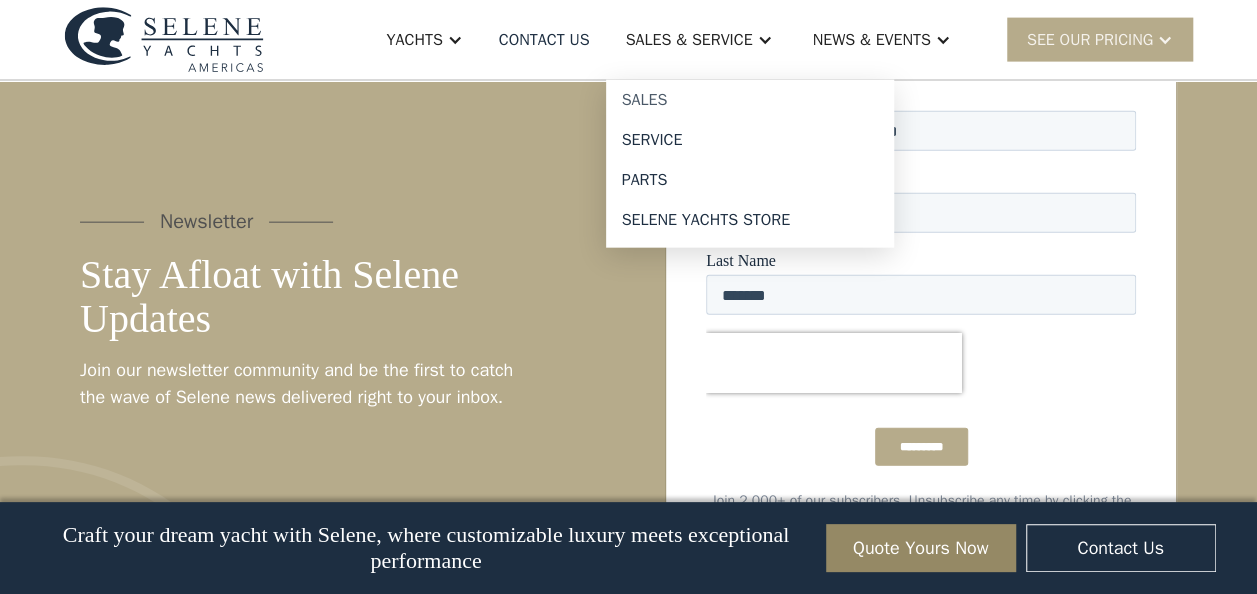 click on "Sales" at bounding box center [750, 100] 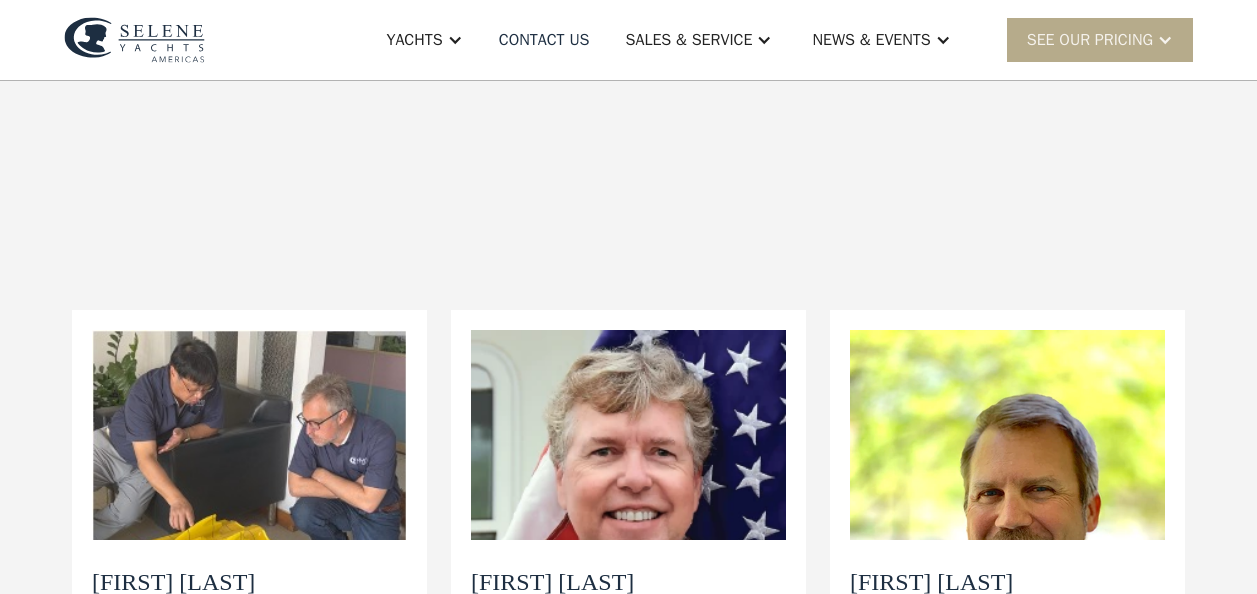 scroll, scrollTop: 0, scrollLeft: 0, axis: both 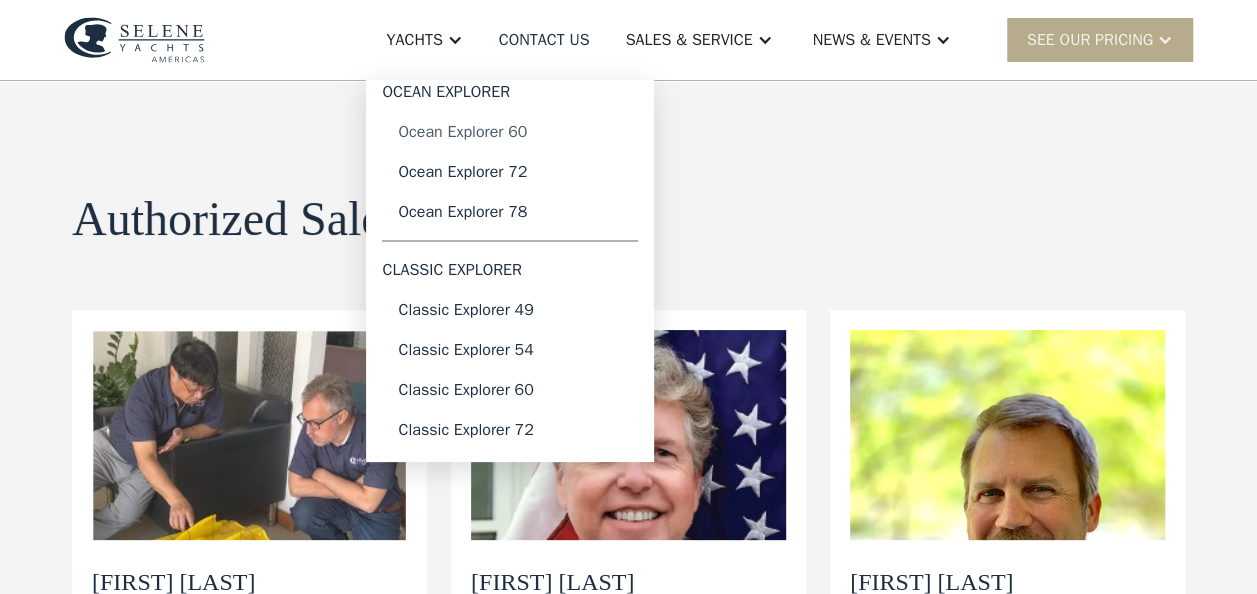 click on "Ocean Explorer 60" at bounding box center (510, 132) 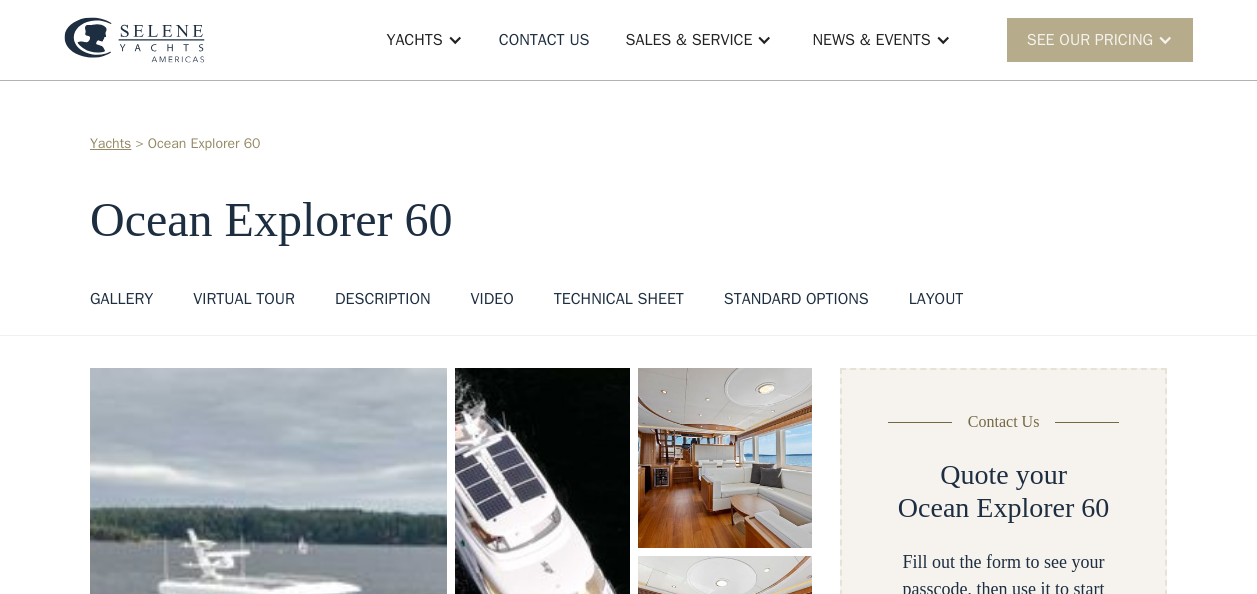 scroll, scrollTop: 0, scrollLeft: 0, axis: both 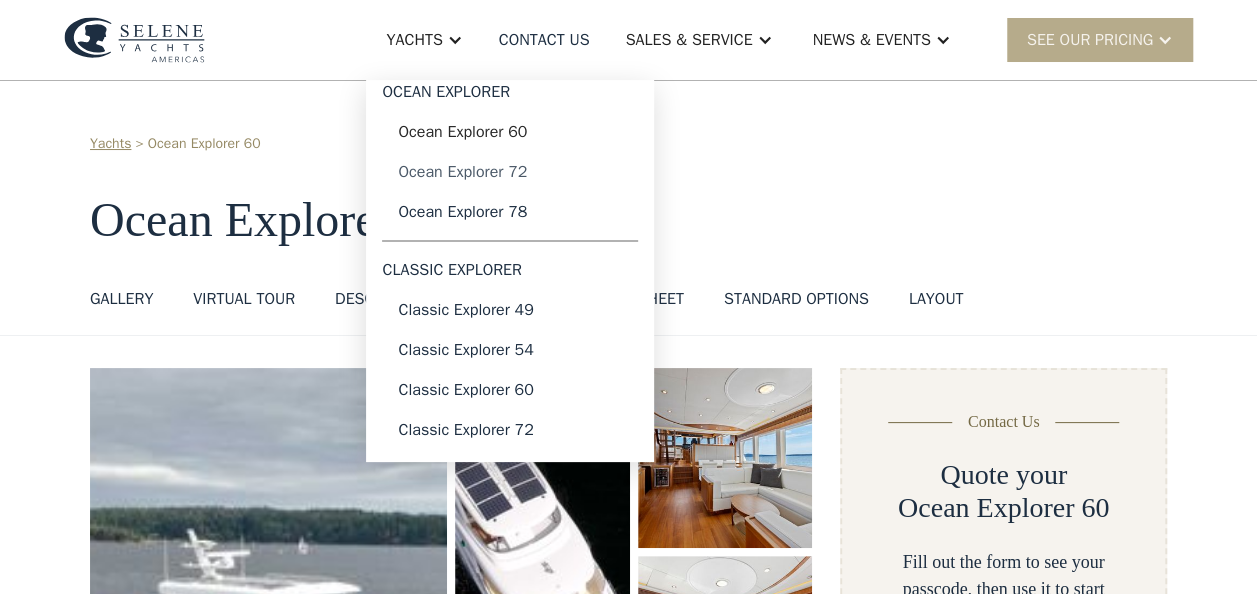 click on "Ocean Explorer 72" at bounding box center (510, 172) 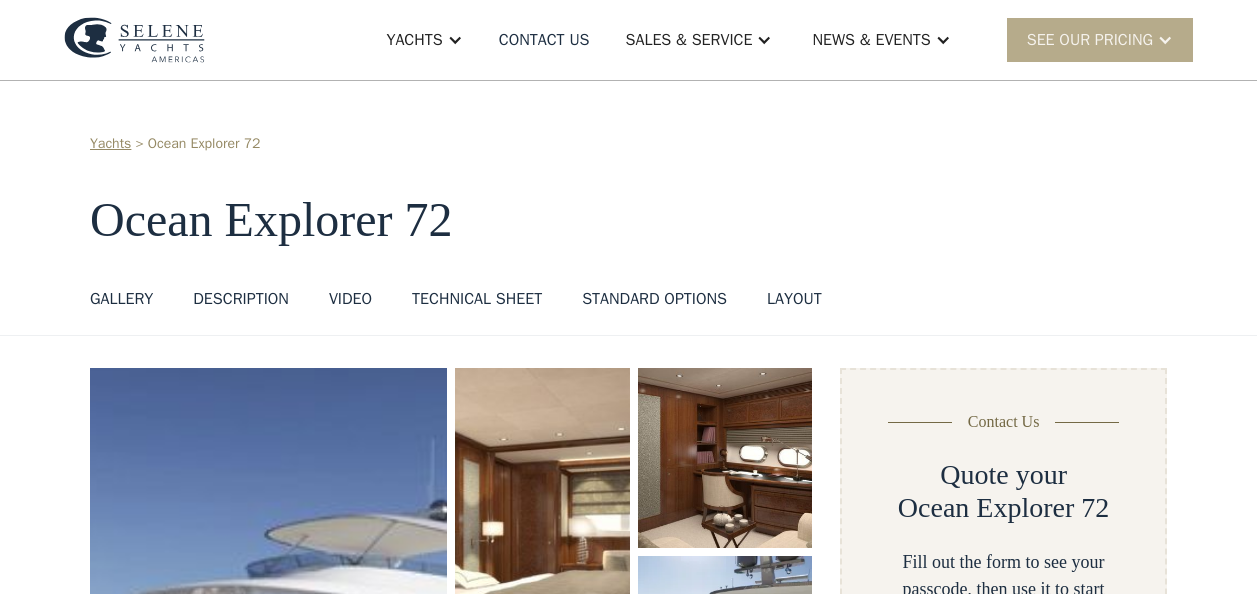 scroll, scrollTop: 0, scrollLeft: 0, axis: both 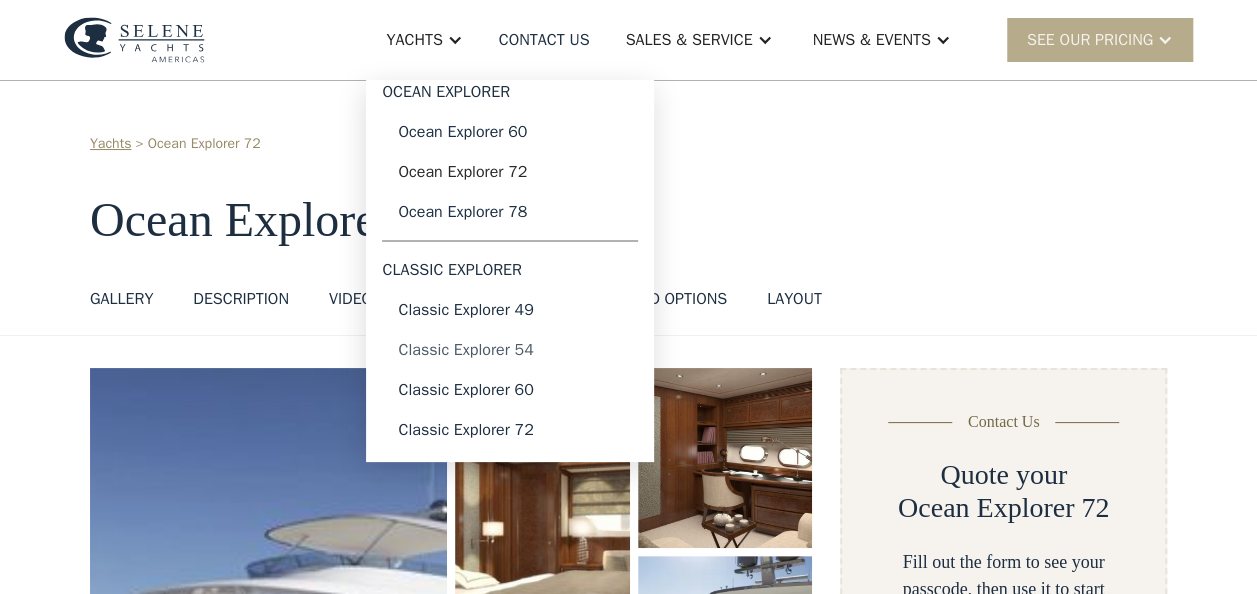 click on "Classic Explorer 54" at bounding box center [510, 350] 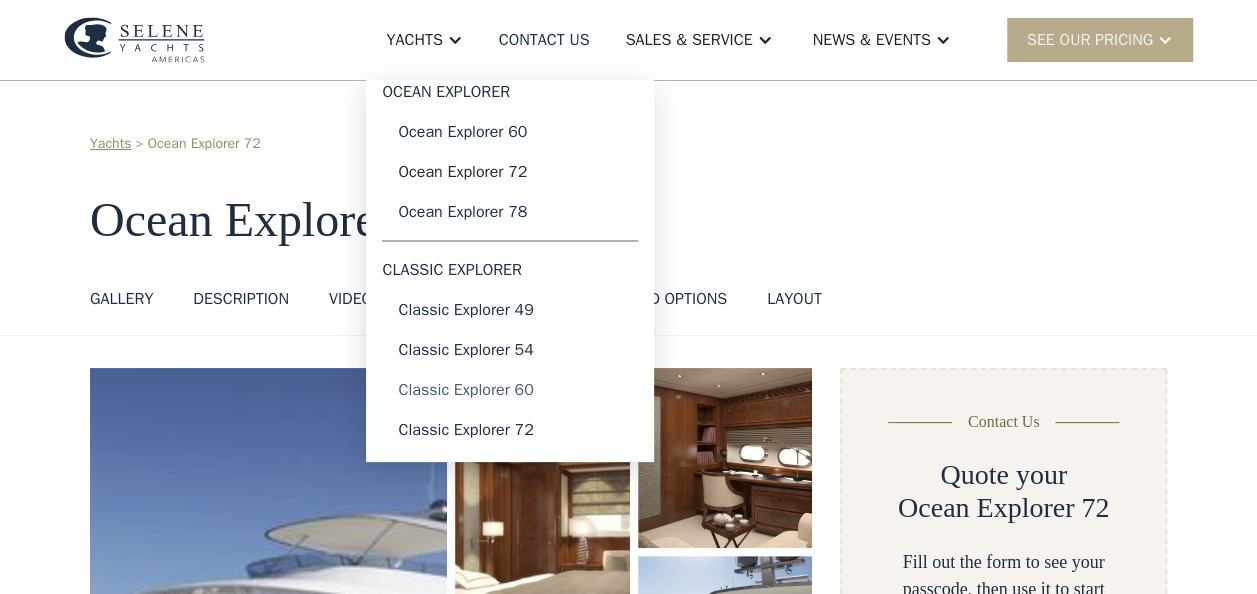 click on "Classic Explorer 60" at bounding box center (510, 390) 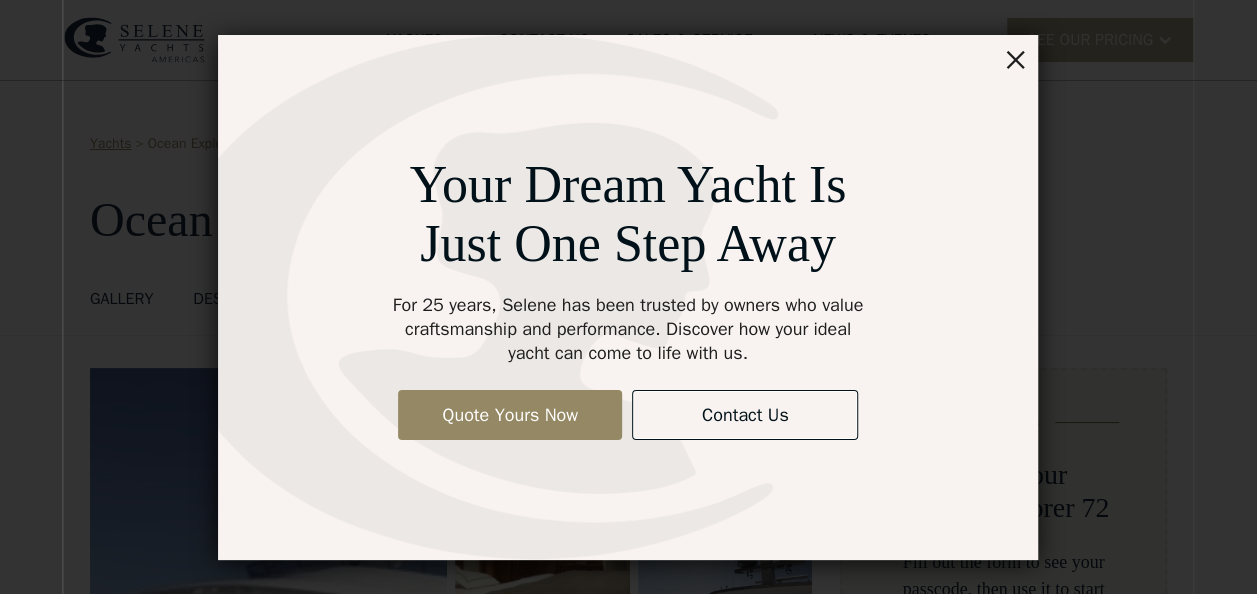 click on "×" at bounding box center [1015, 58] 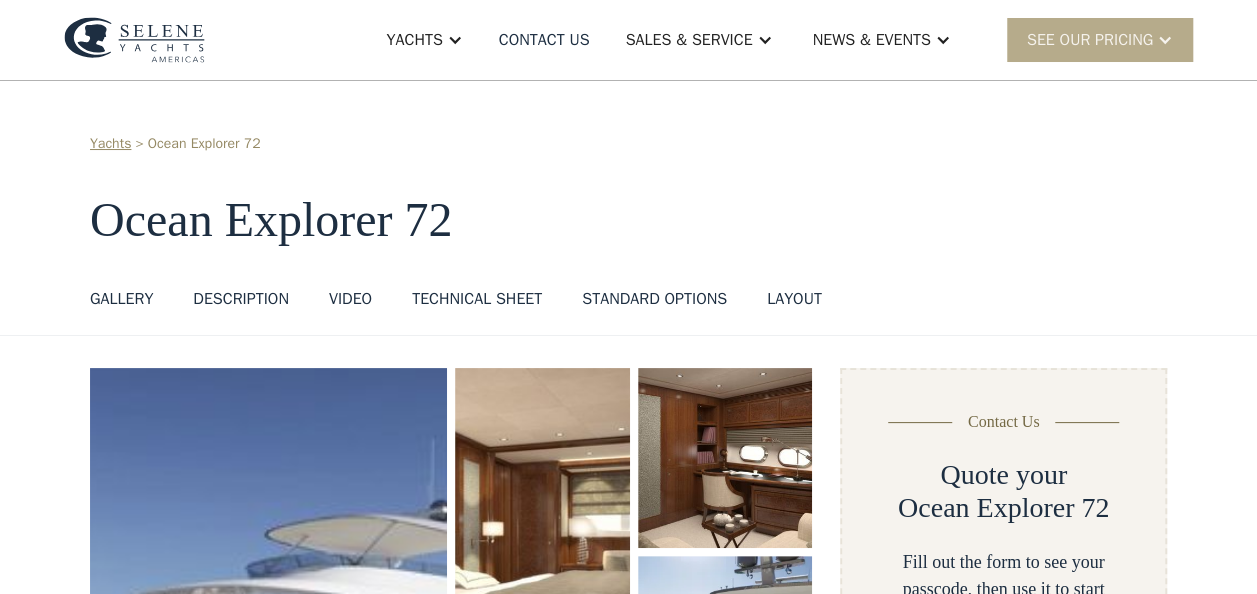 click at bounding box center [268, 652] 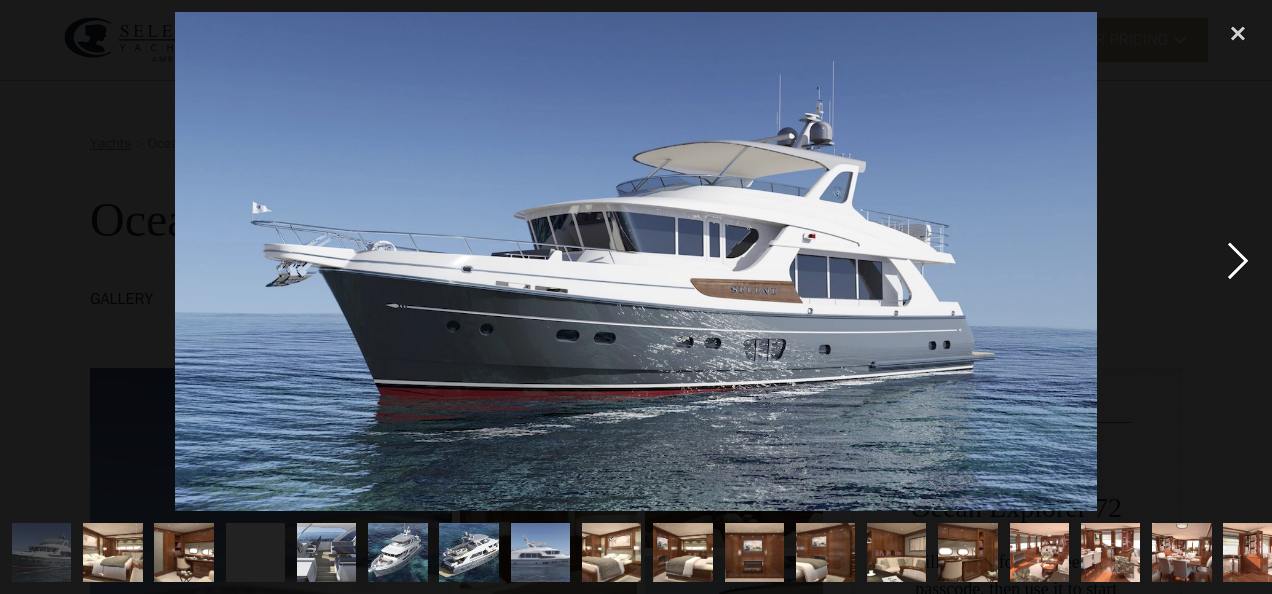 click at bounding box center (1238, 261) 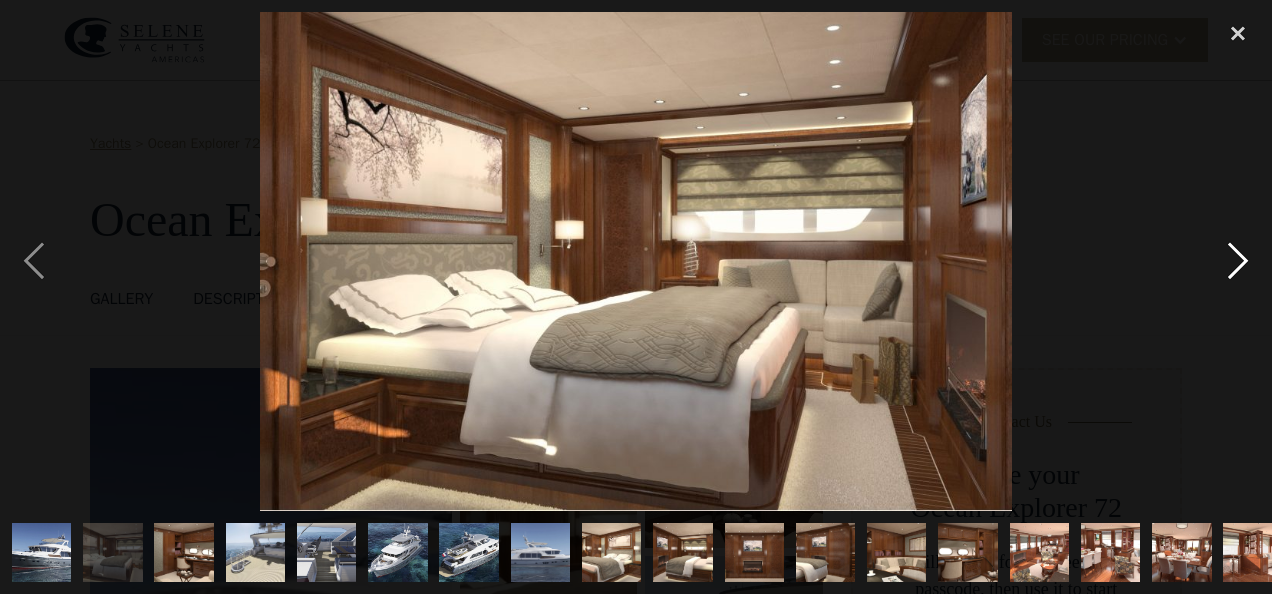 click at bounding box center (1238, 261) 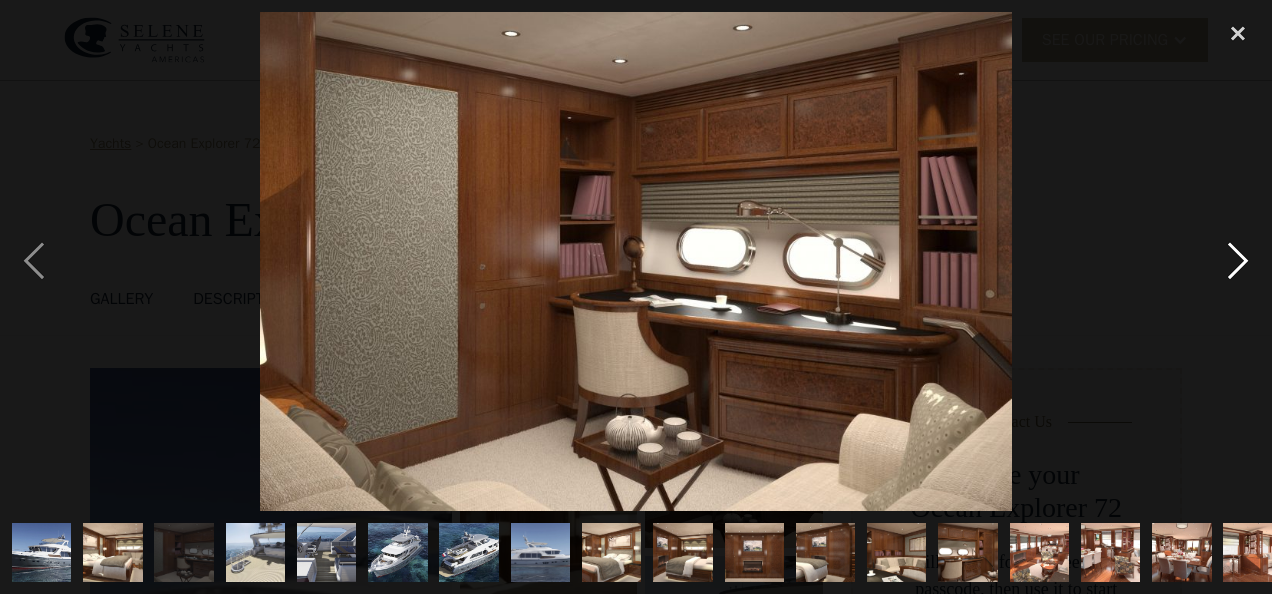 click at bounding box center [1238, 261] 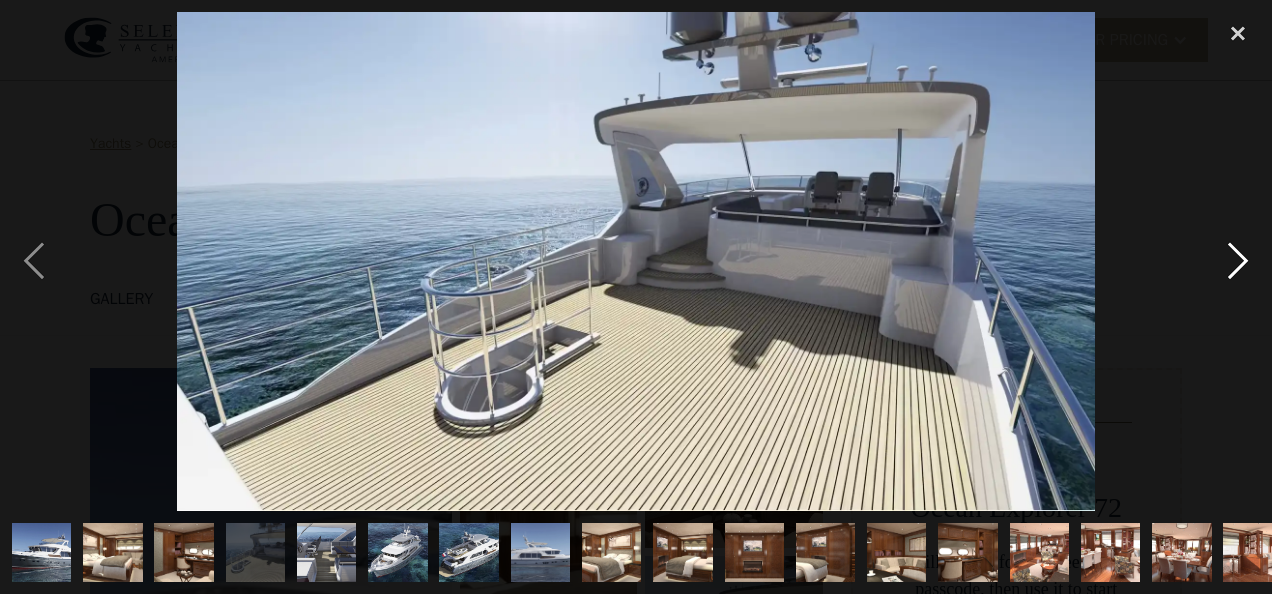 click at bounding box center (1238, 261) 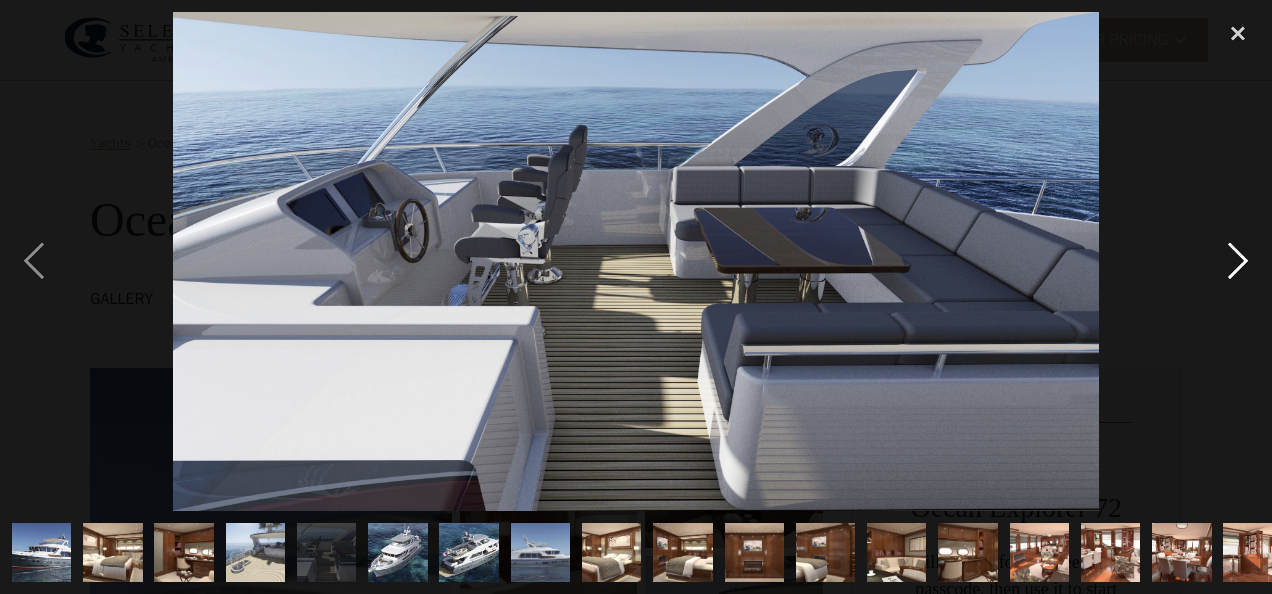 click at bounding box center (1238, 261) 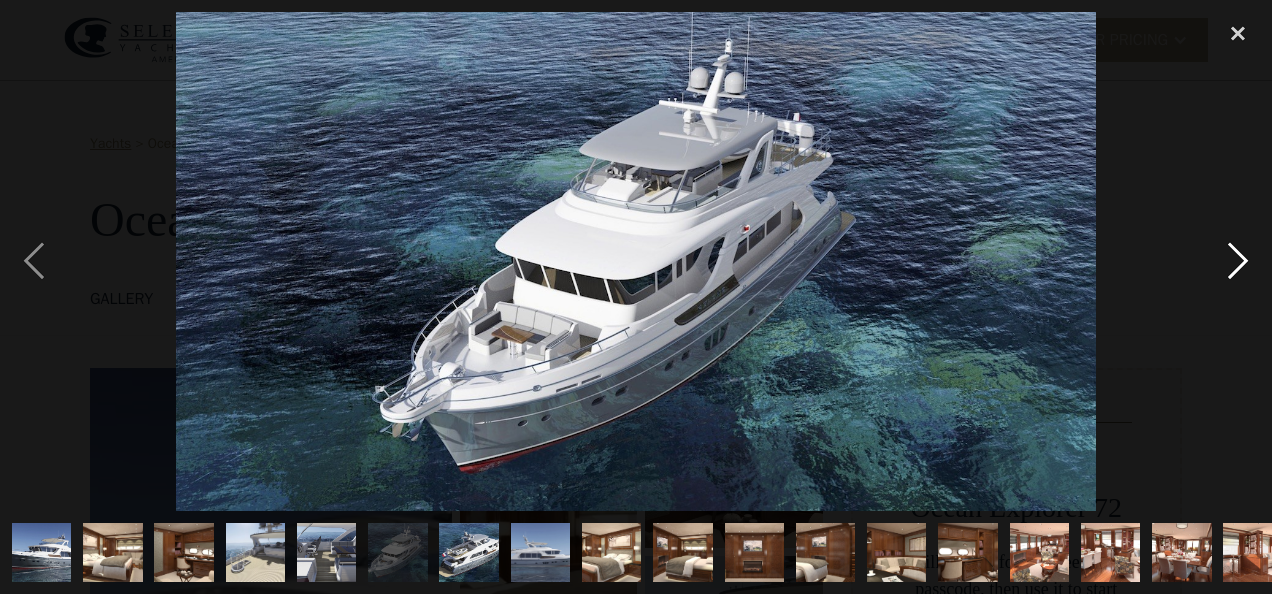 click at bounding box center [1238, 261] 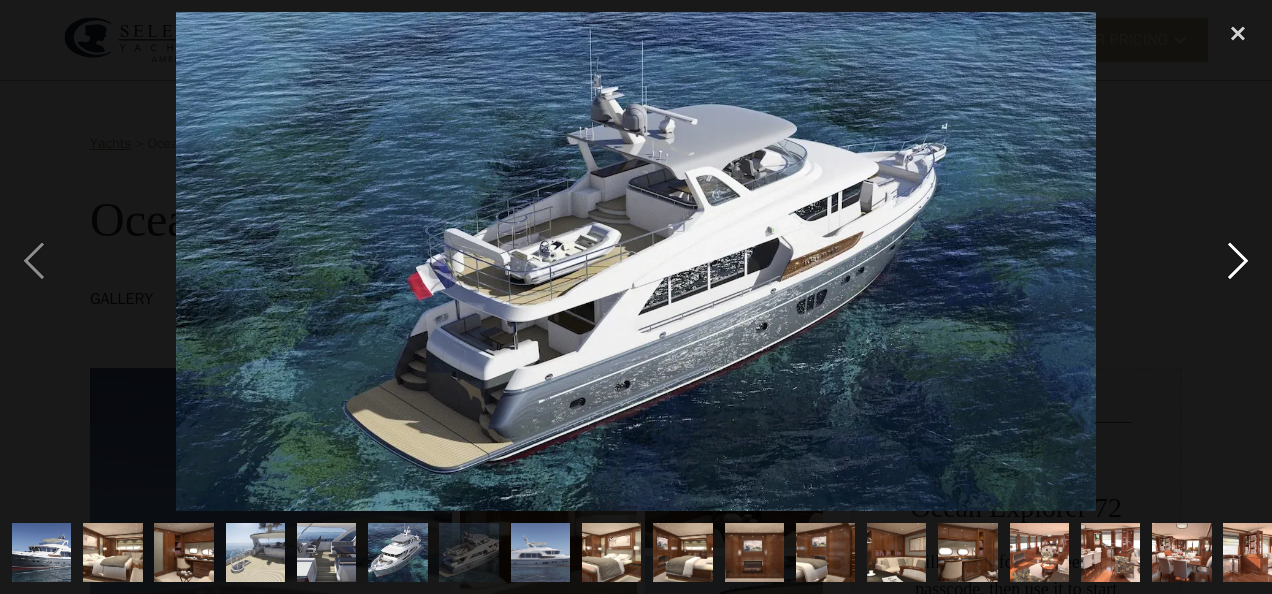 click at bounding box center (1238, 261) 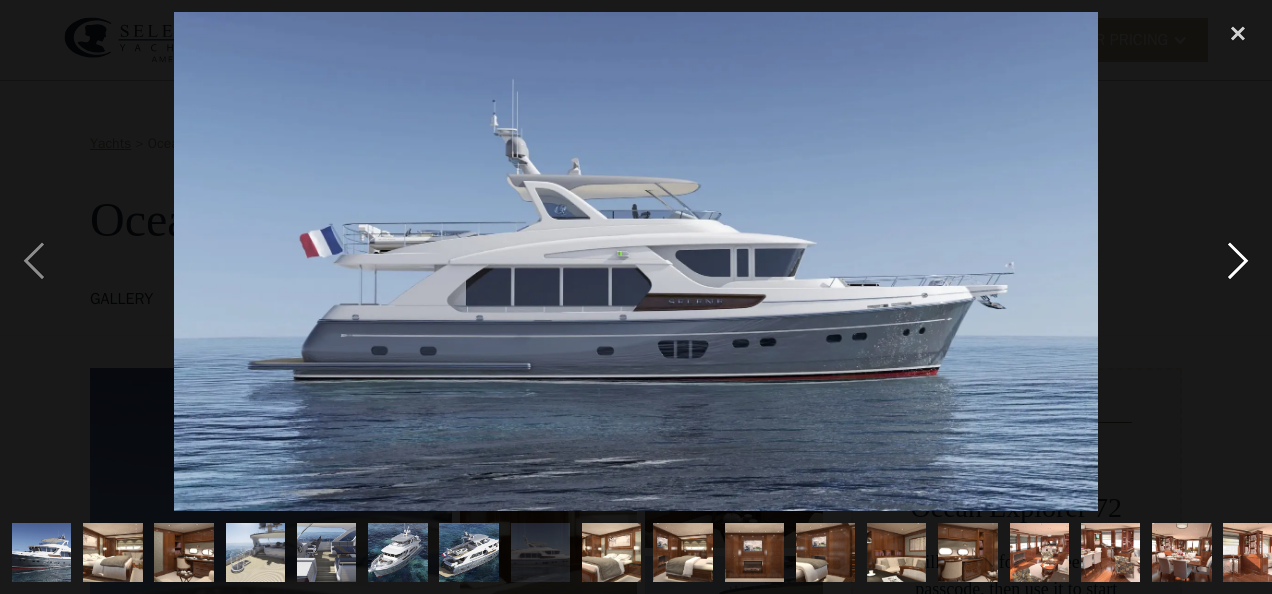 click at bounding box center (1238, 261) 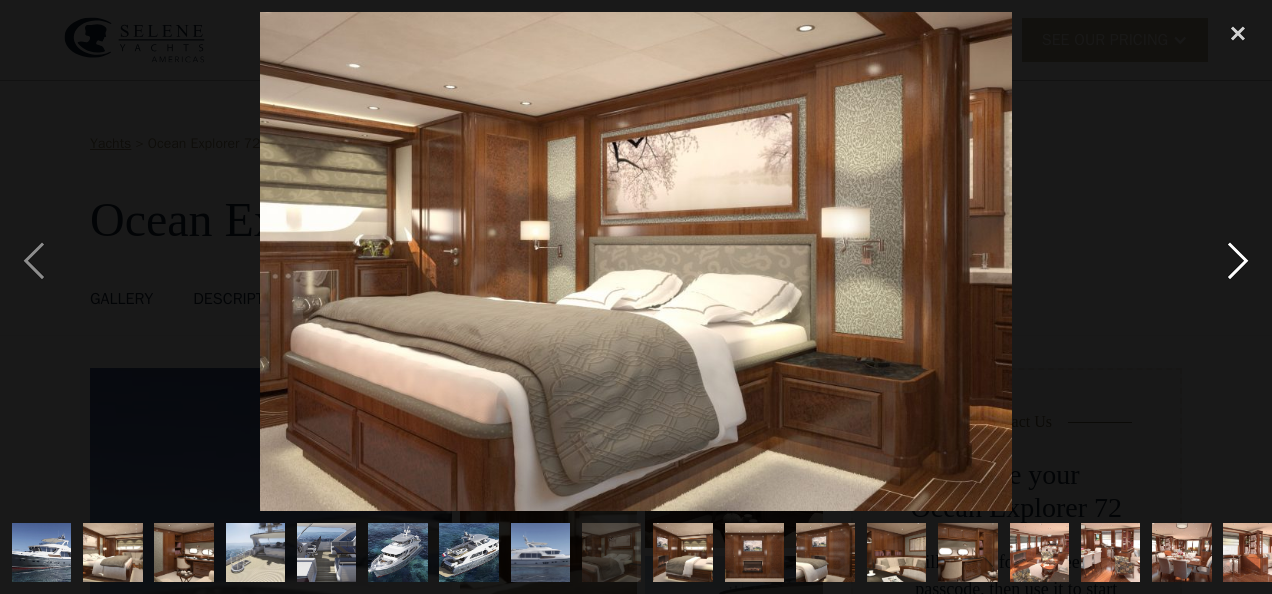 click at bounding box center (1238, 261) 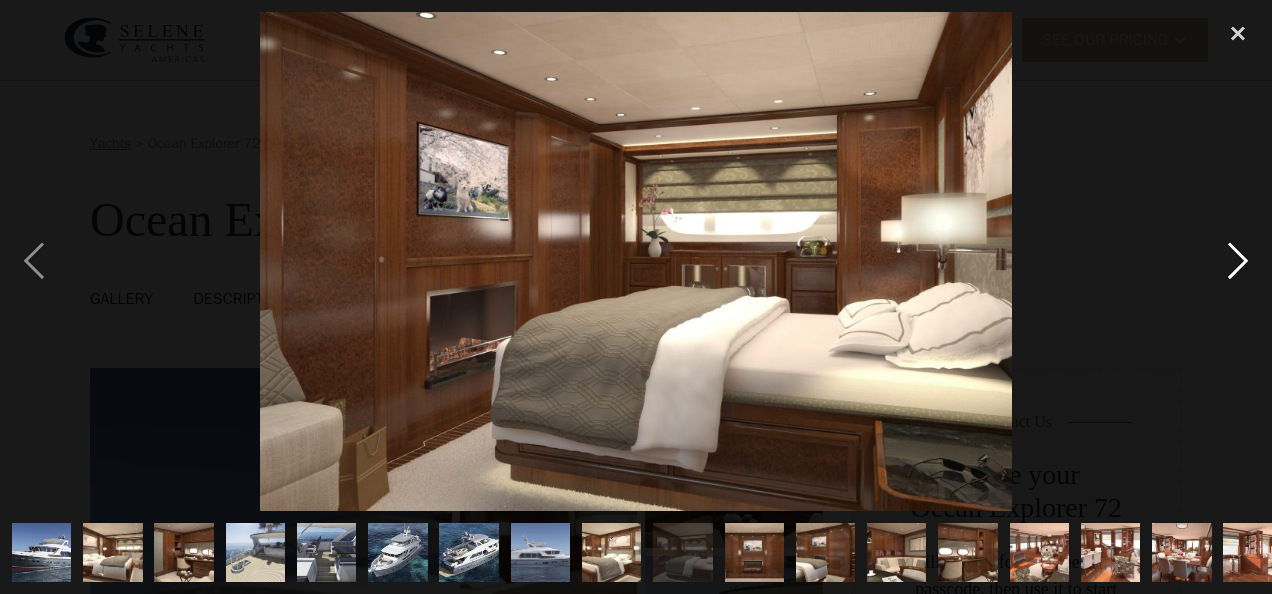 click at bounding box center [1238, 261] 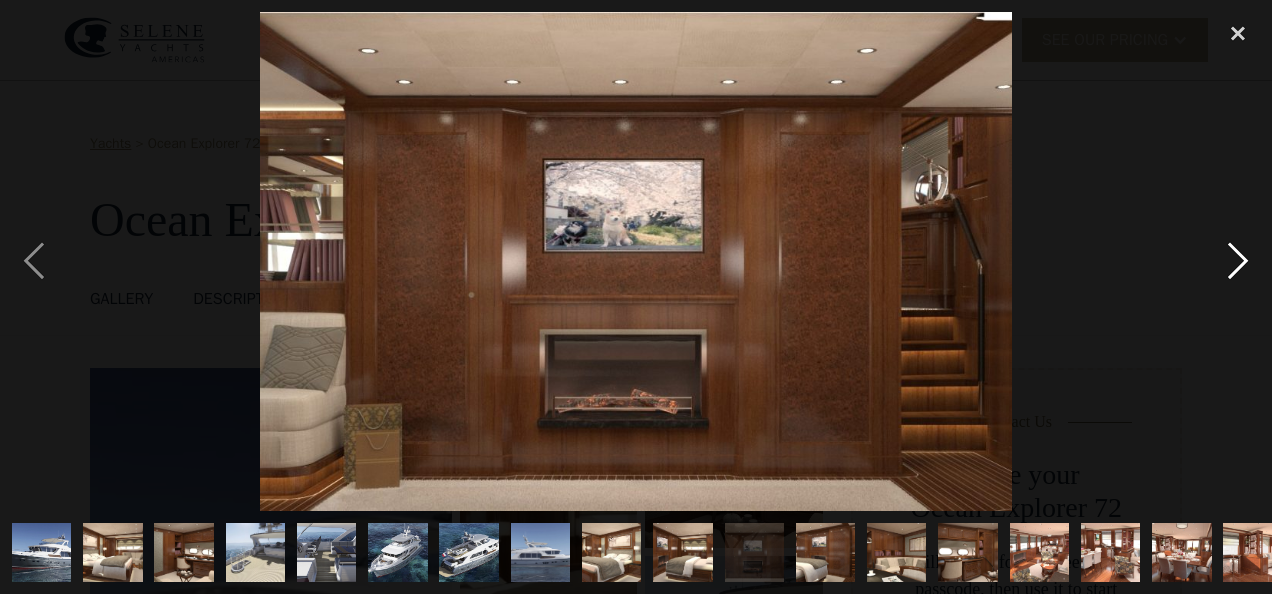click at bounding box center [1238, 261] 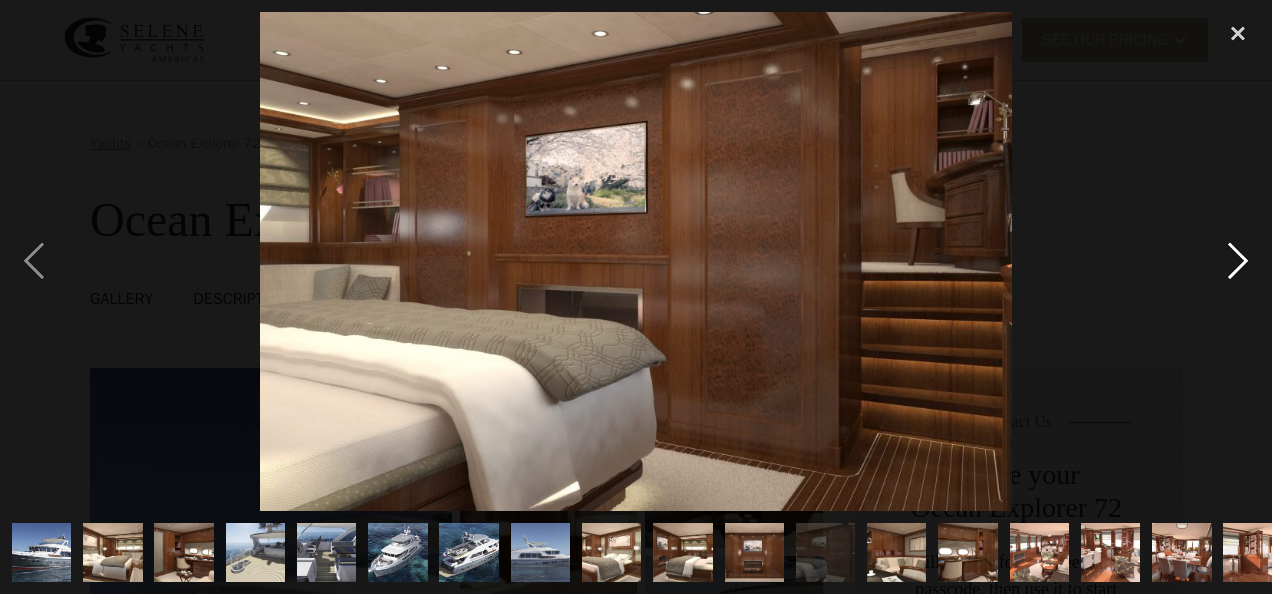 click at bounding box center (1238, 261) 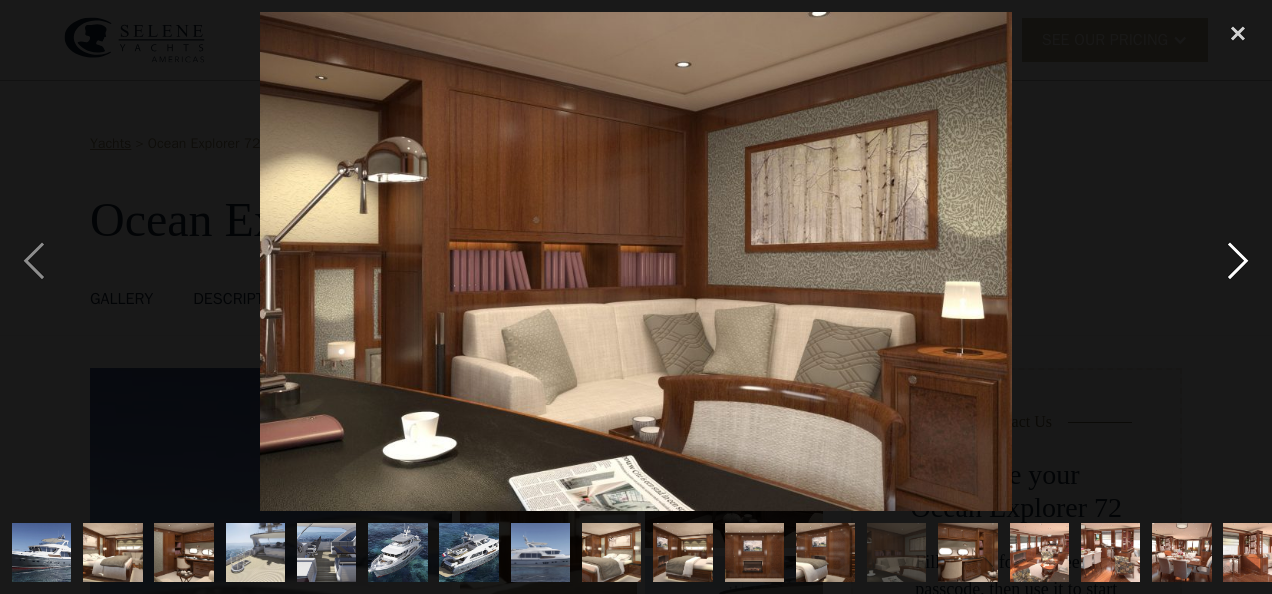 click at bounding box center (1238, 261) 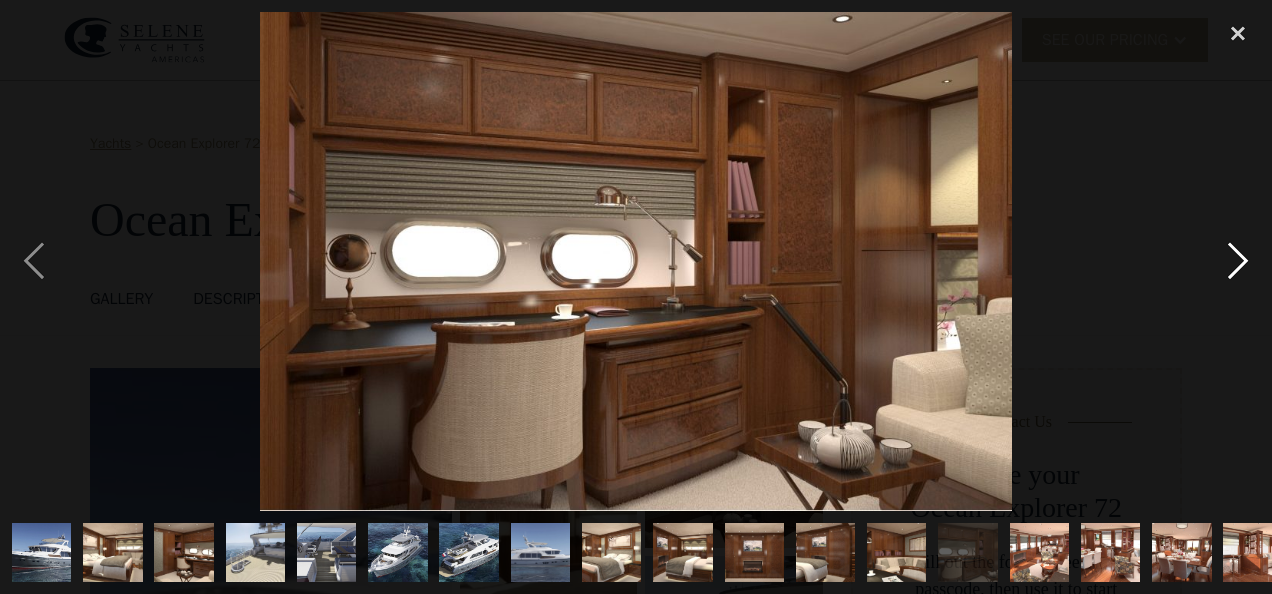 click at bounding box center (1238, 261) 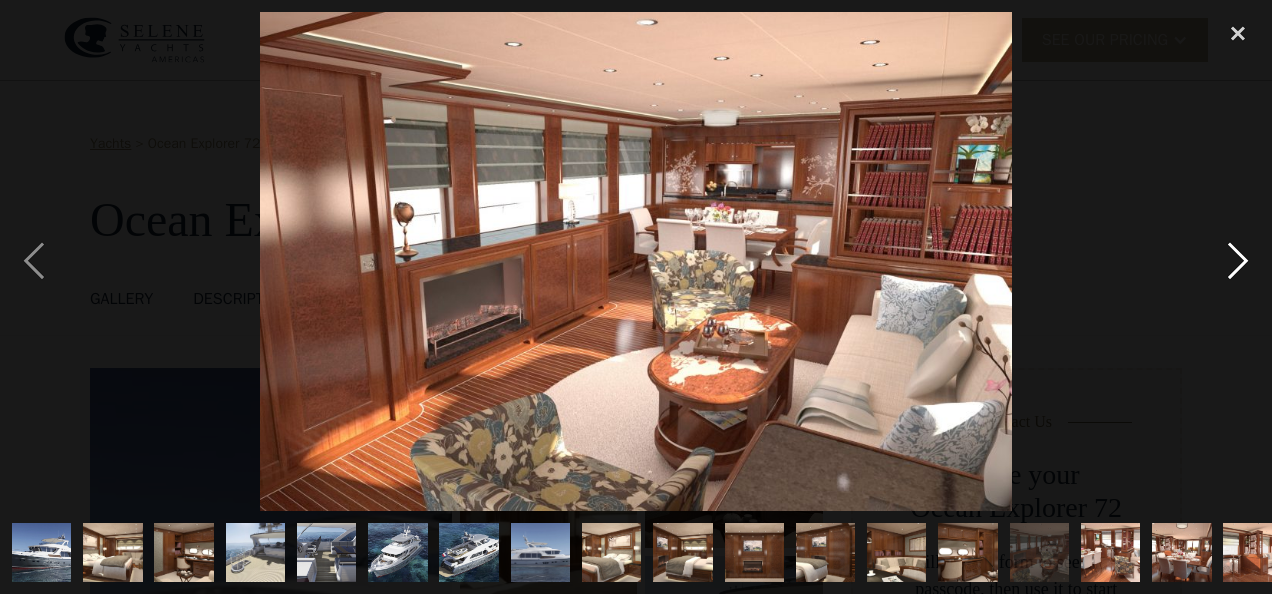 click at bounding box center (1238, 261) 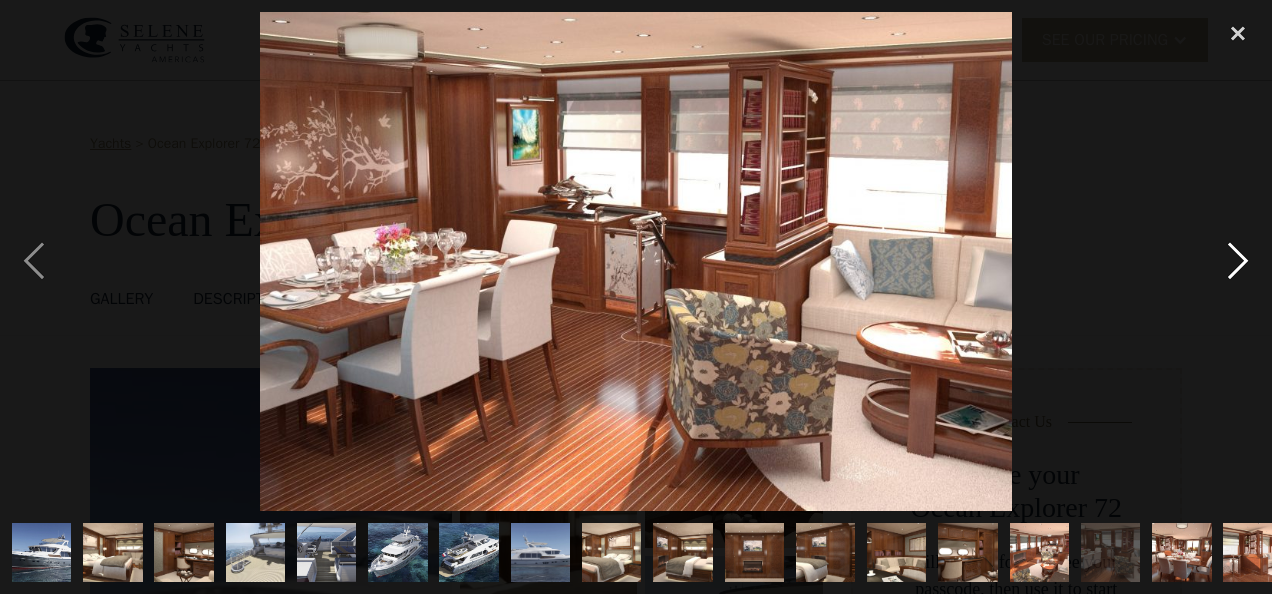 click at bounding box center [1238, 261] 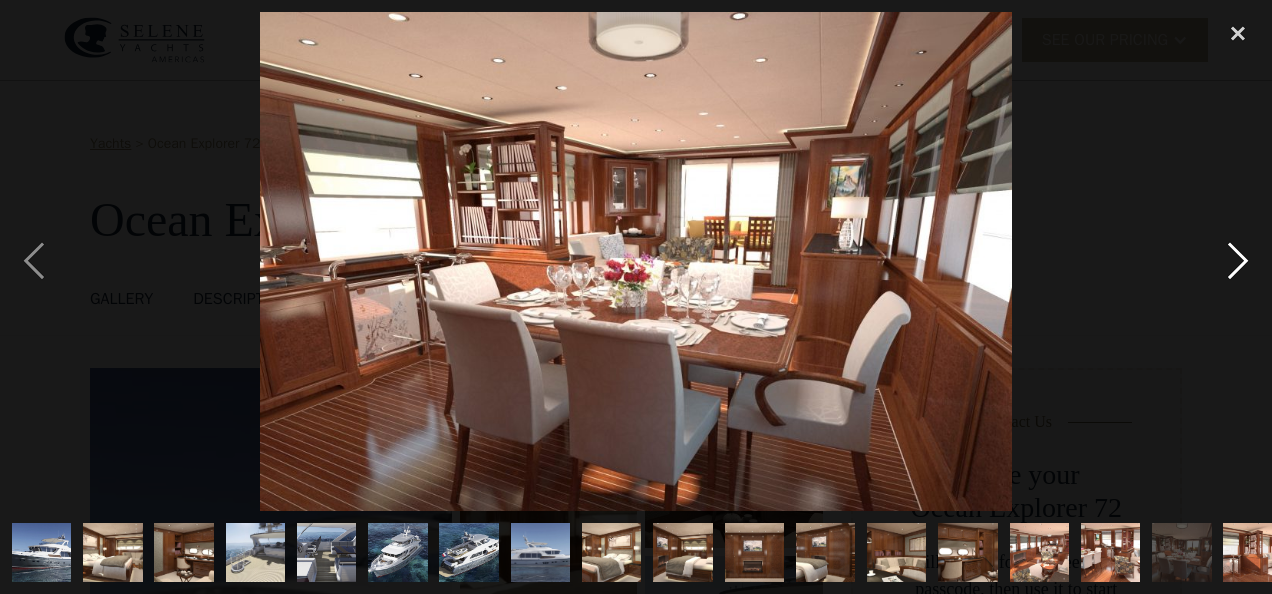 click at bounding box center [1238, 261] 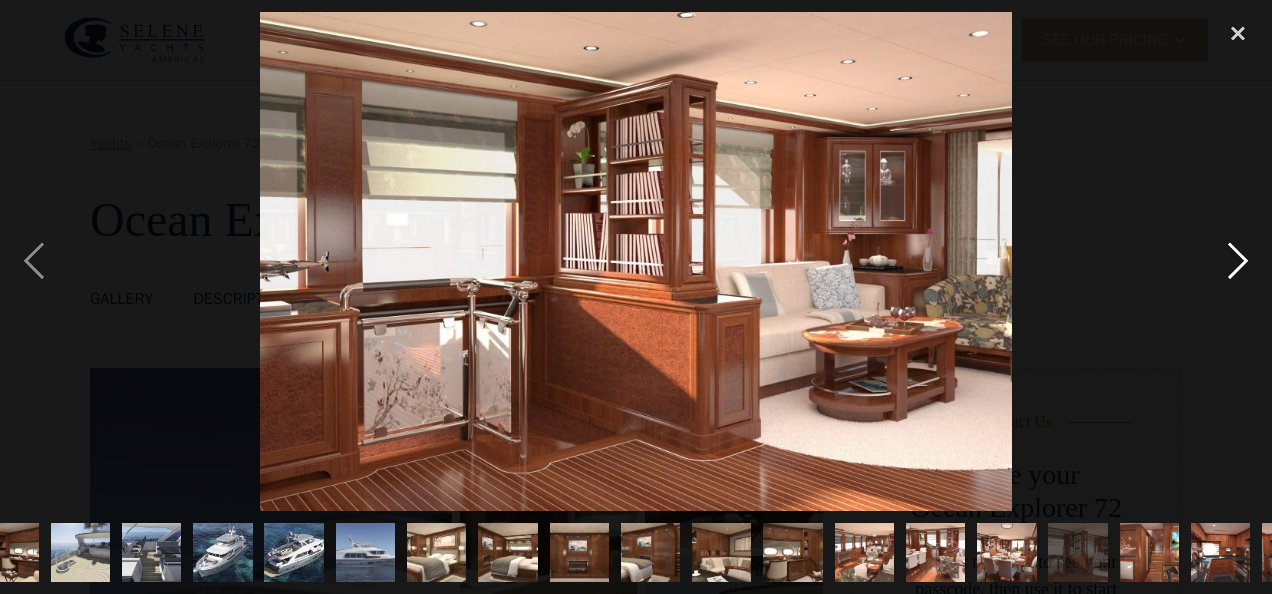 scroll, scrollTop: 0, scrollLeft: 236, axis: horizontal 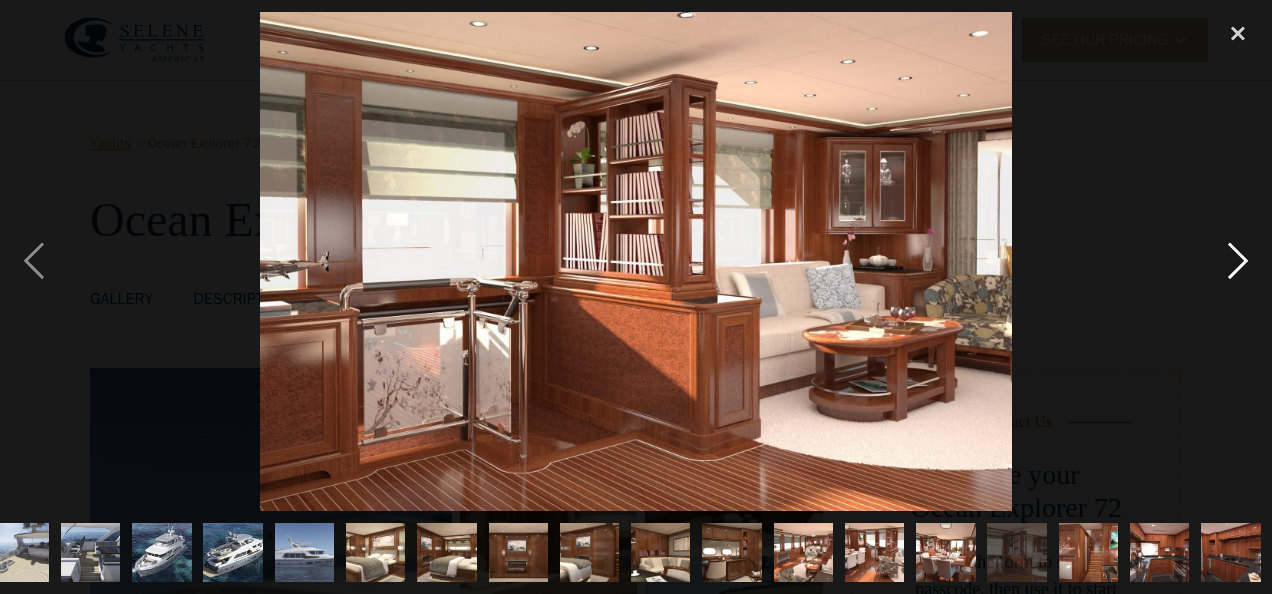 click at bounding box center [1238, 261] 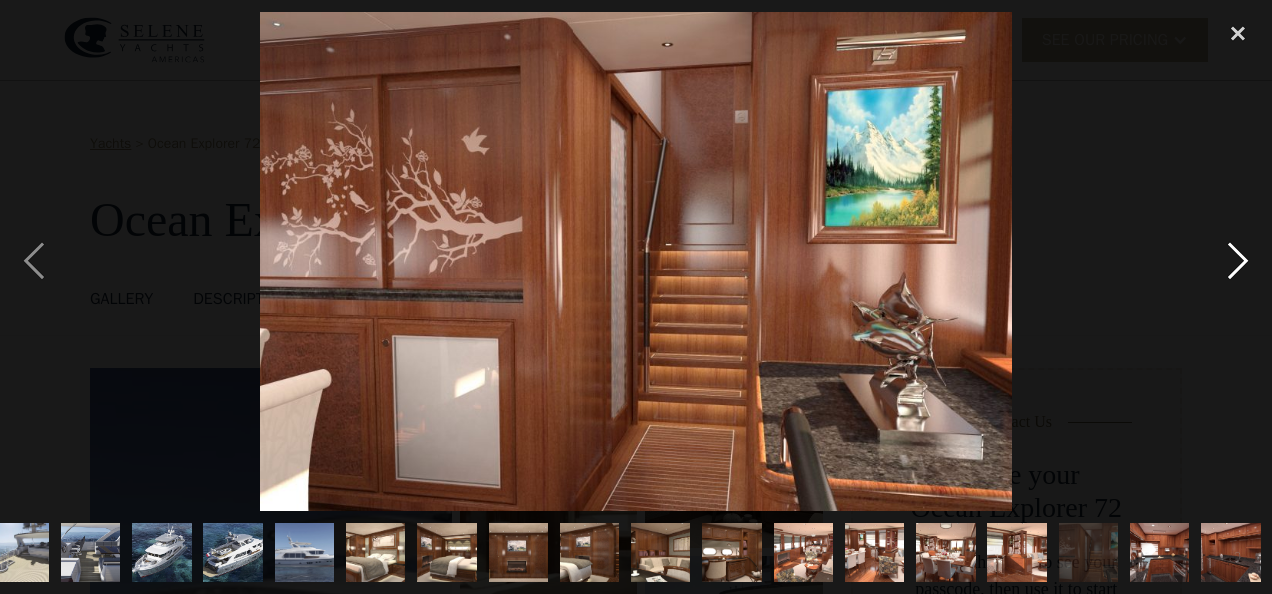 click at bounding box center (1238, 261) 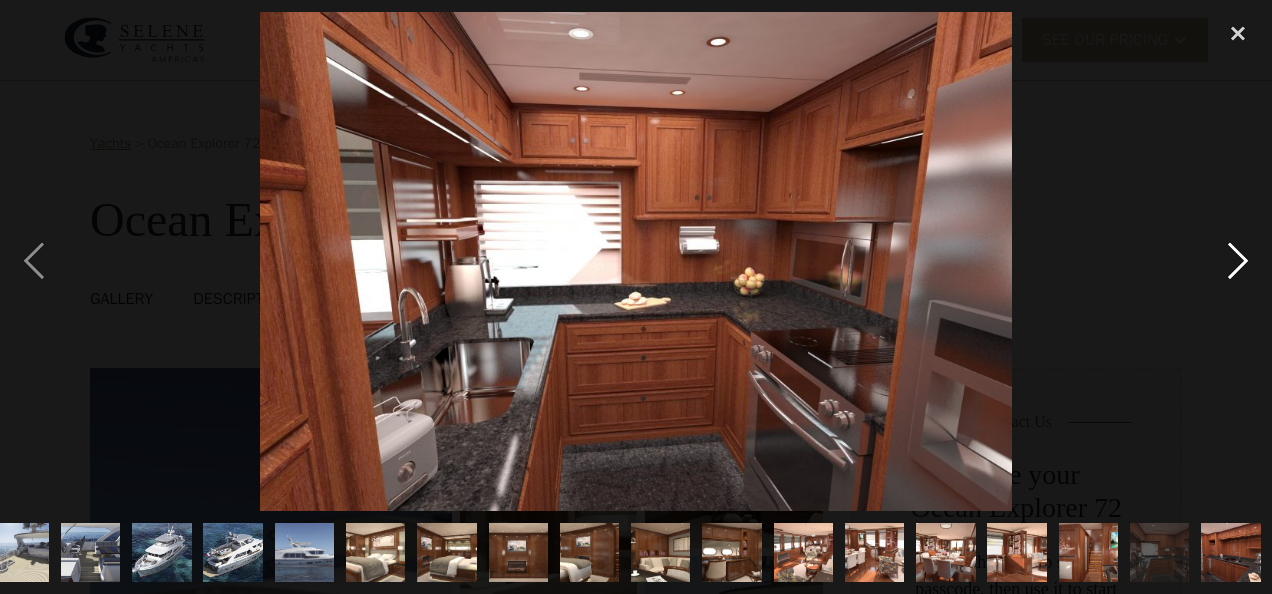 click at bounding box center (1238, 261) 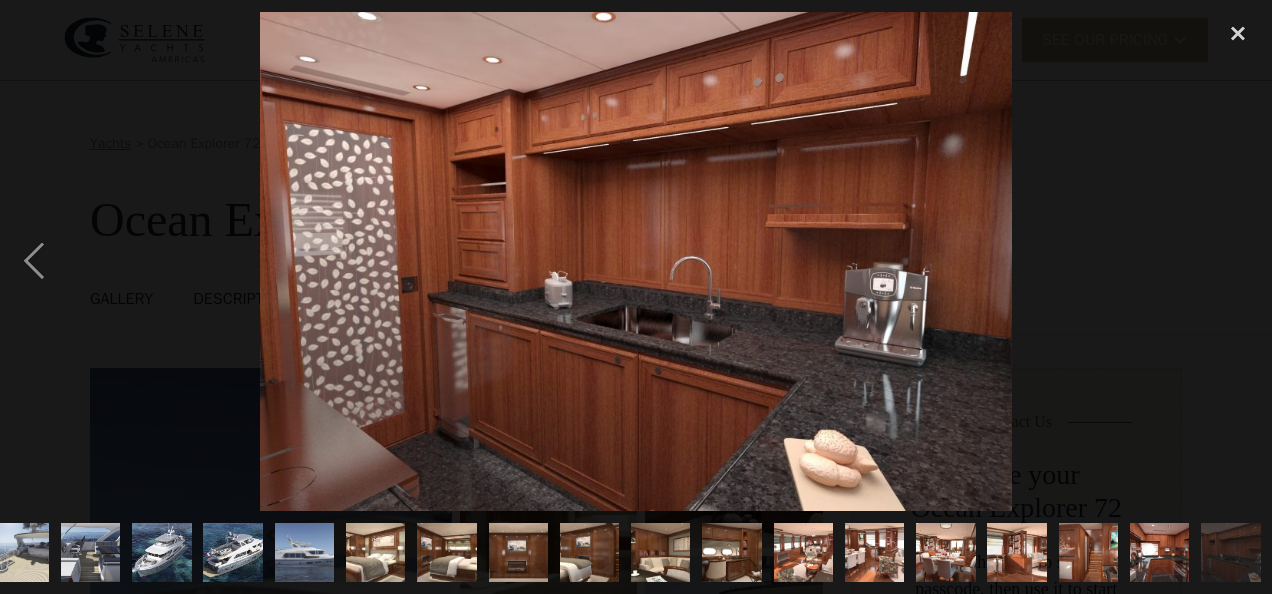 click at bounding box center (1238, 261) 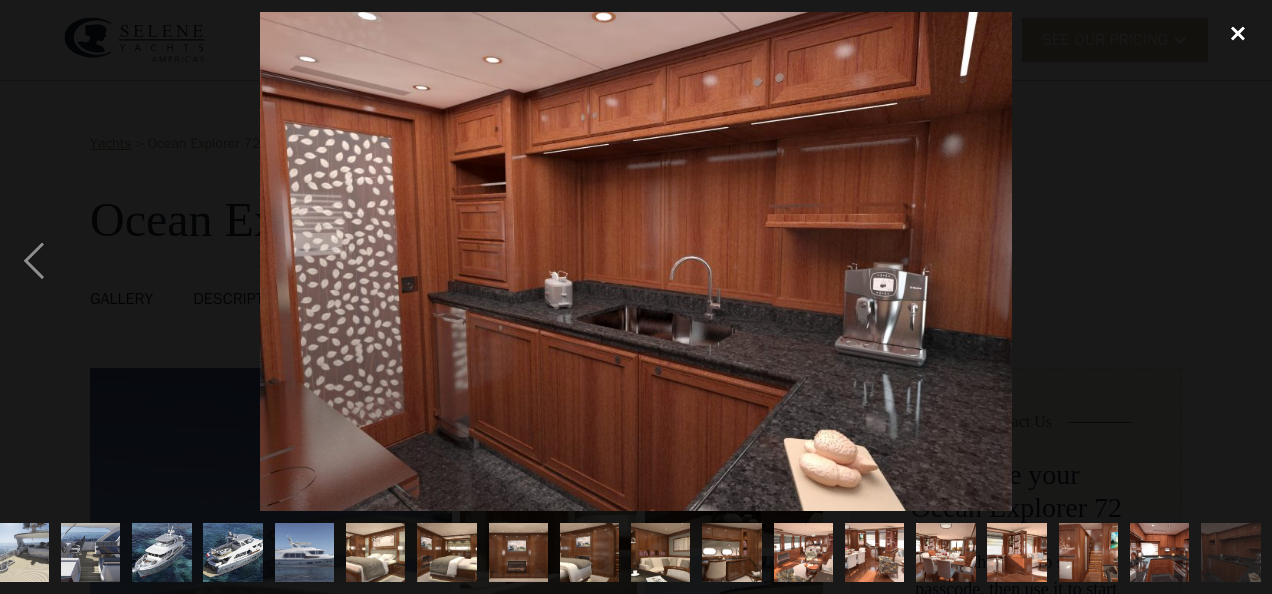 click at bounding box center (1238, 34) 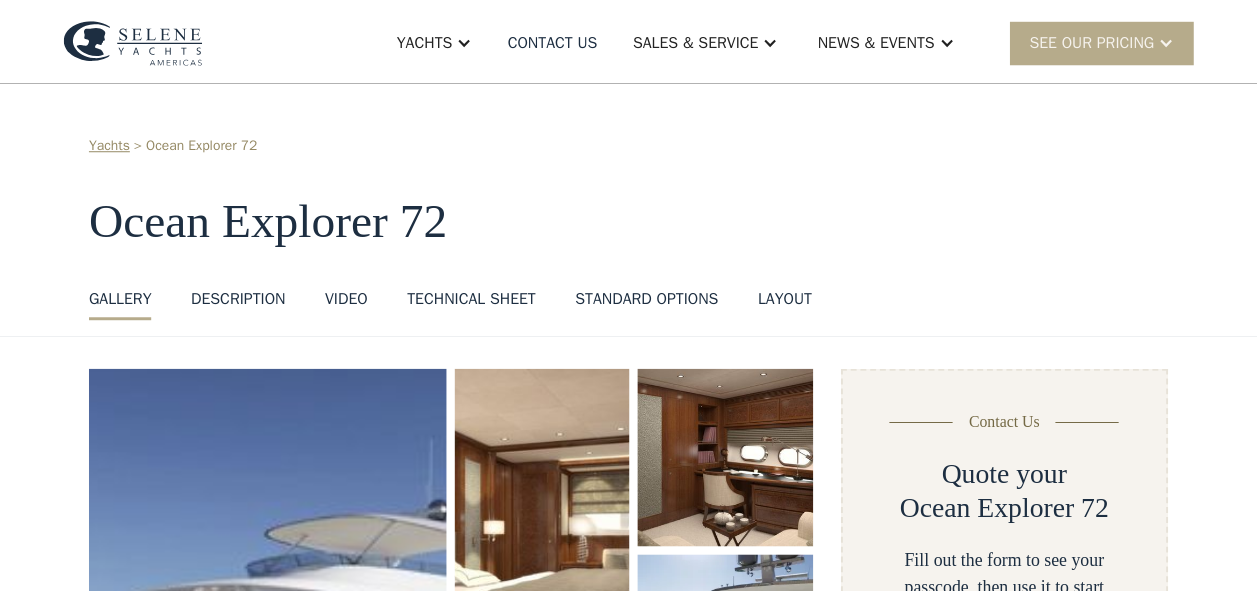 scroll, scrollTop: 342, scrollLeft: 0, axis: vertical 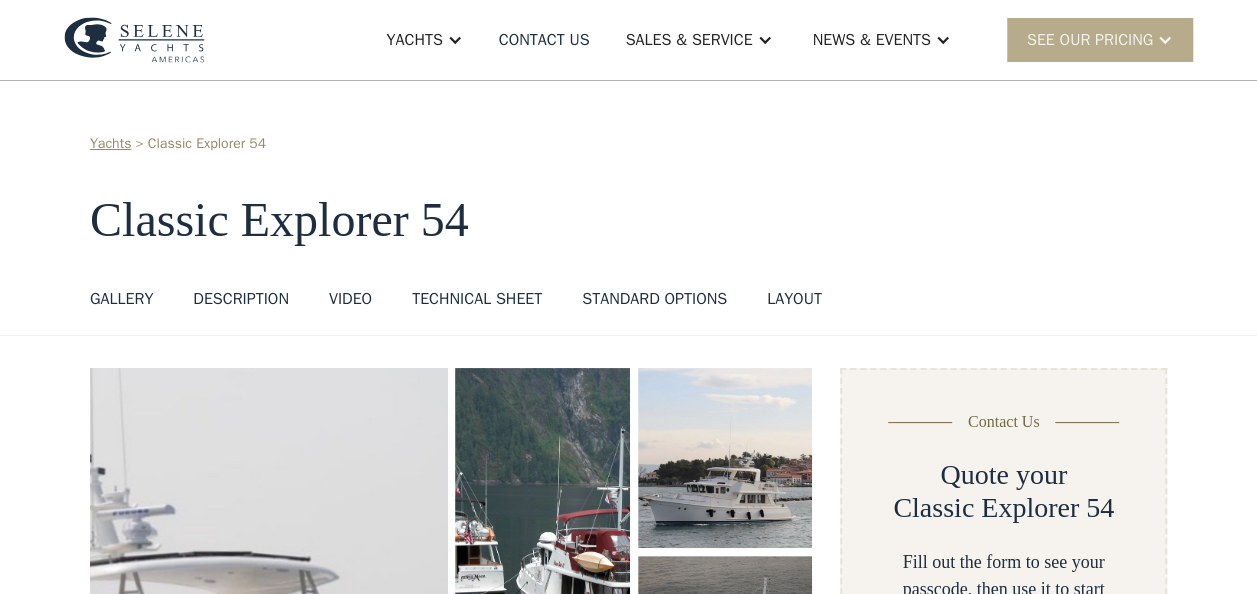 click at bounding box center (268, 689) 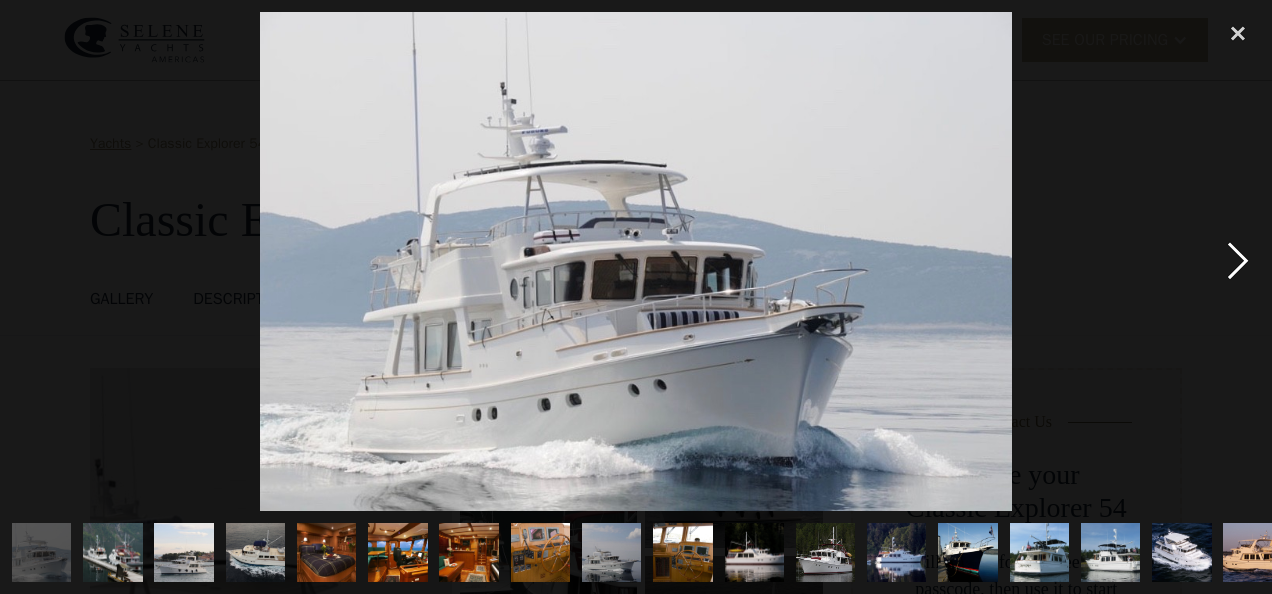 click at bounding box center [1238, 261] 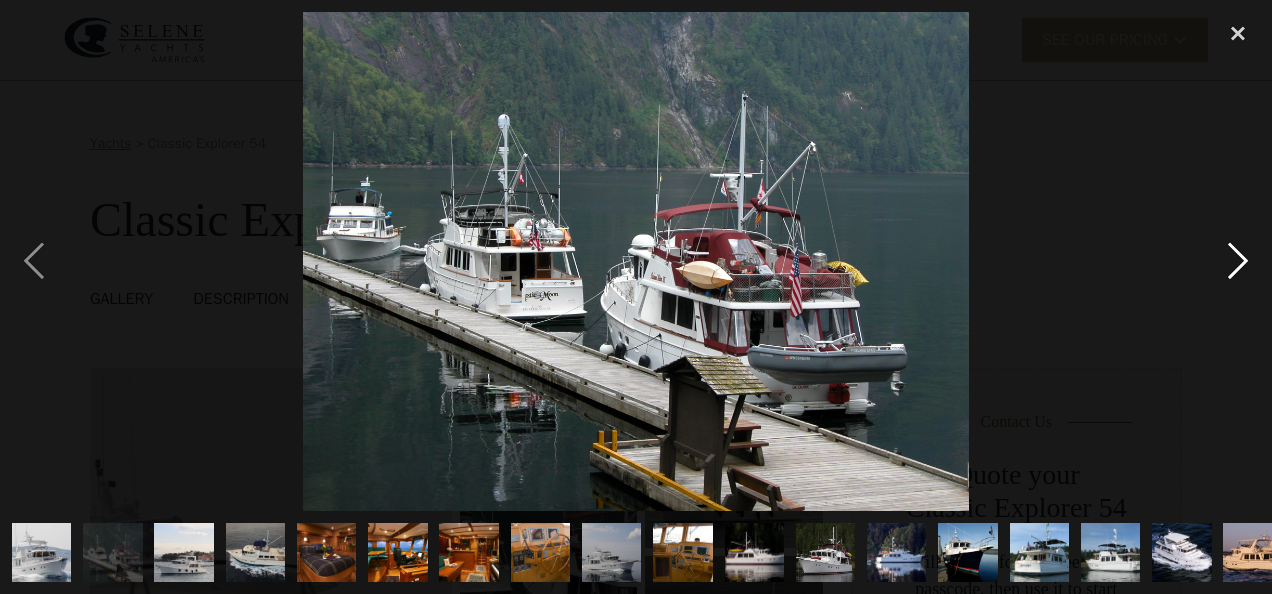 click at bounding box center (1238, 261) 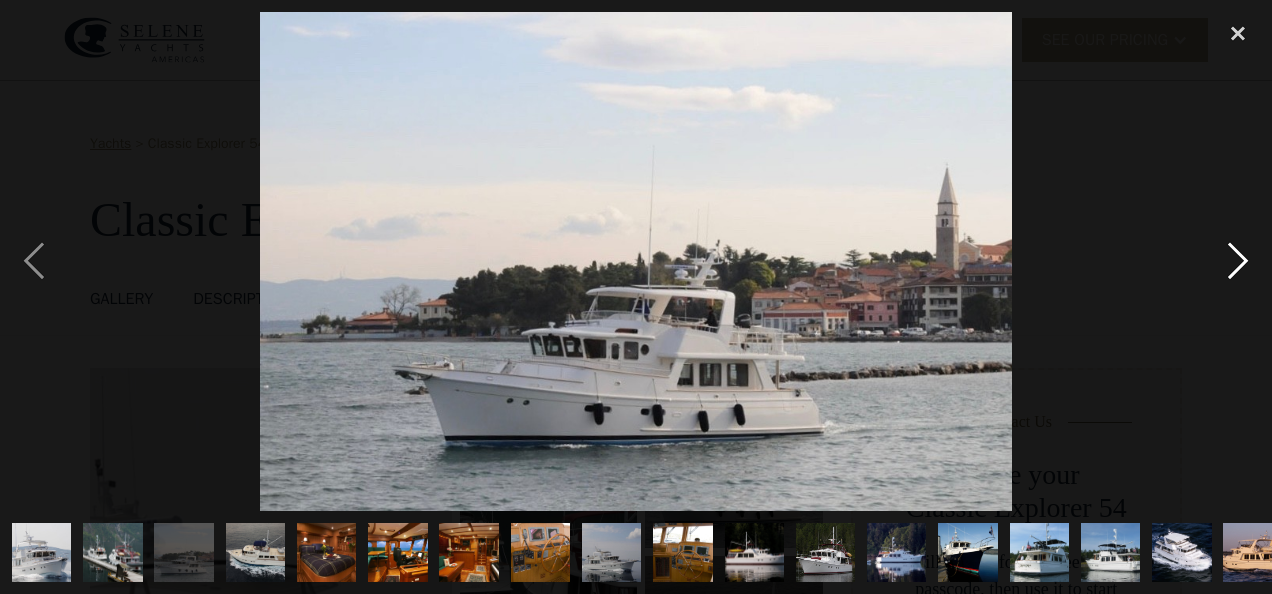 click at bounding box center [1238, 261] 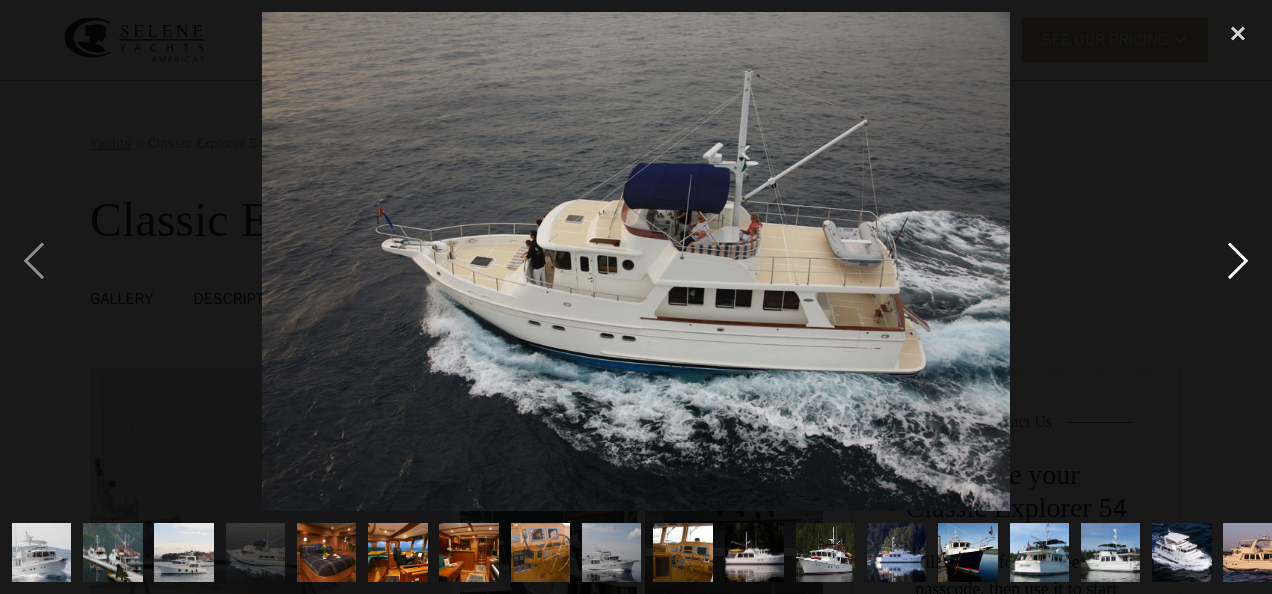 click at bounding box center [1238, 261] 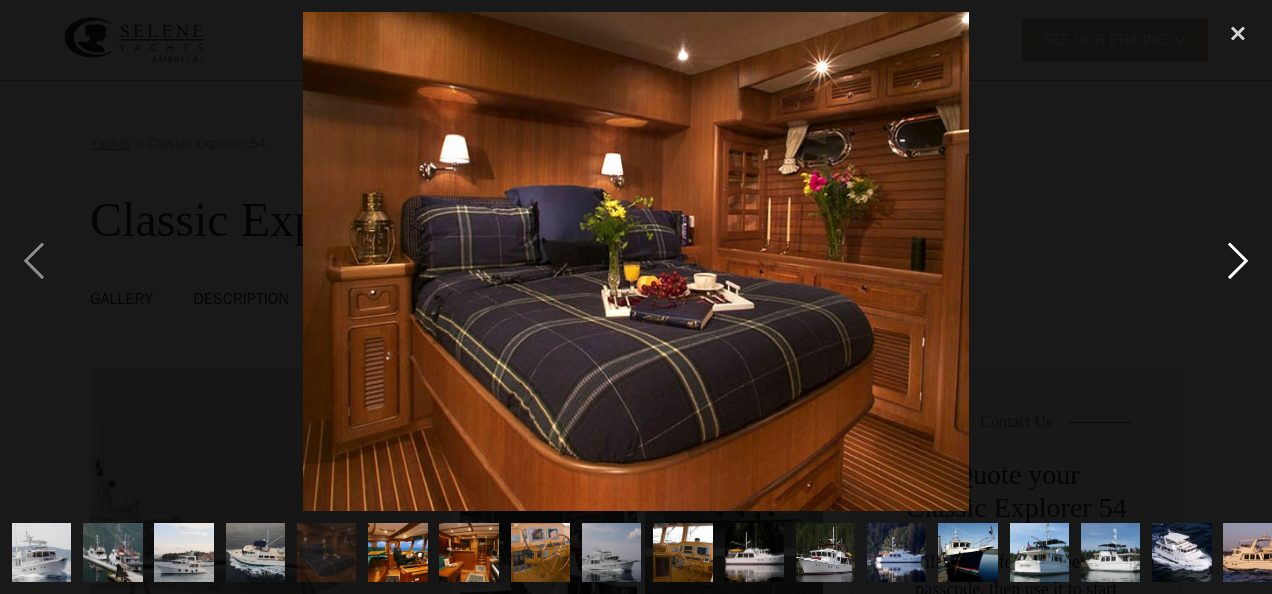 click at bounding box center [1238, 261] 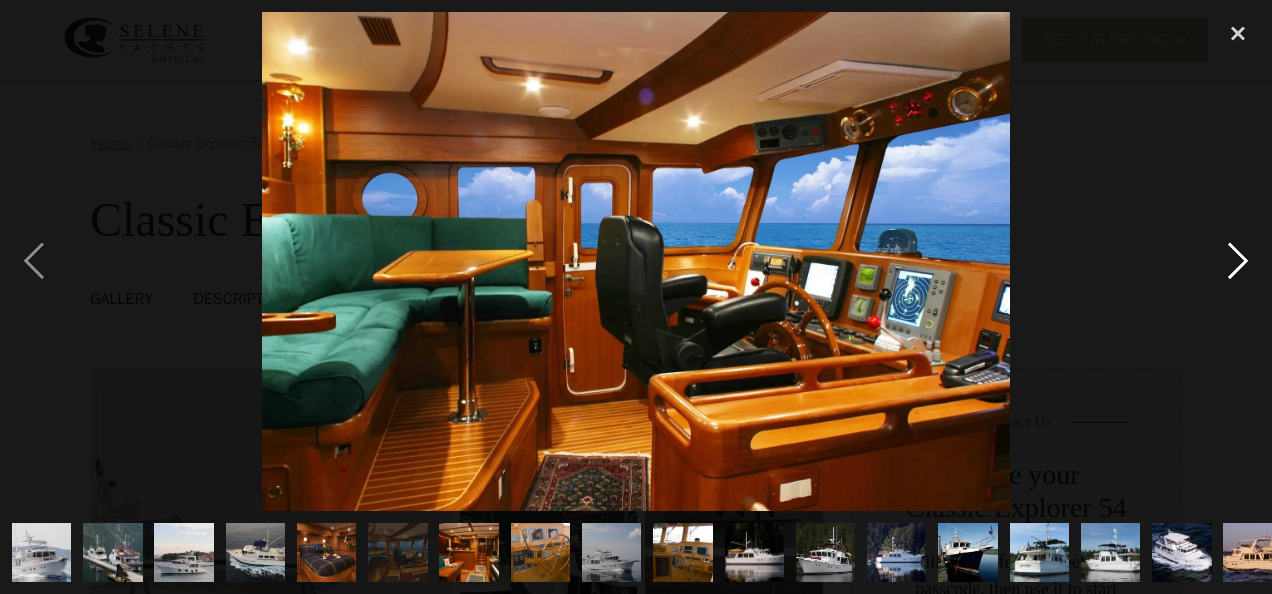 click at bounding box center (1238, 261) 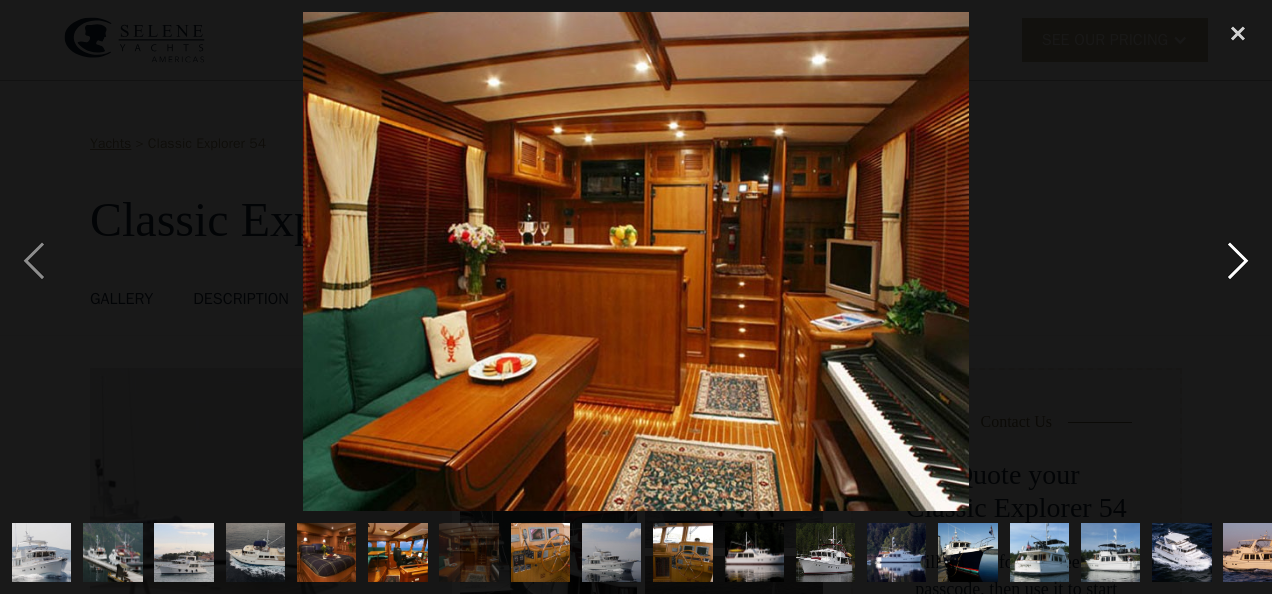 click at bounding box center [1238, 261] 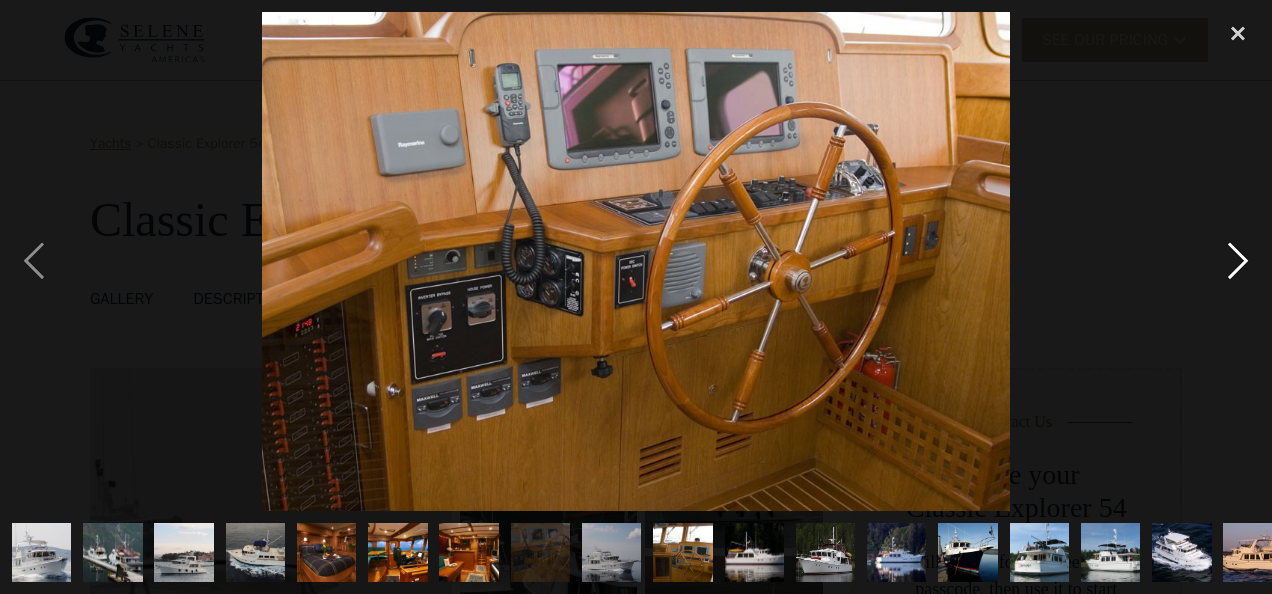 click at bounding box center (1238, 261) 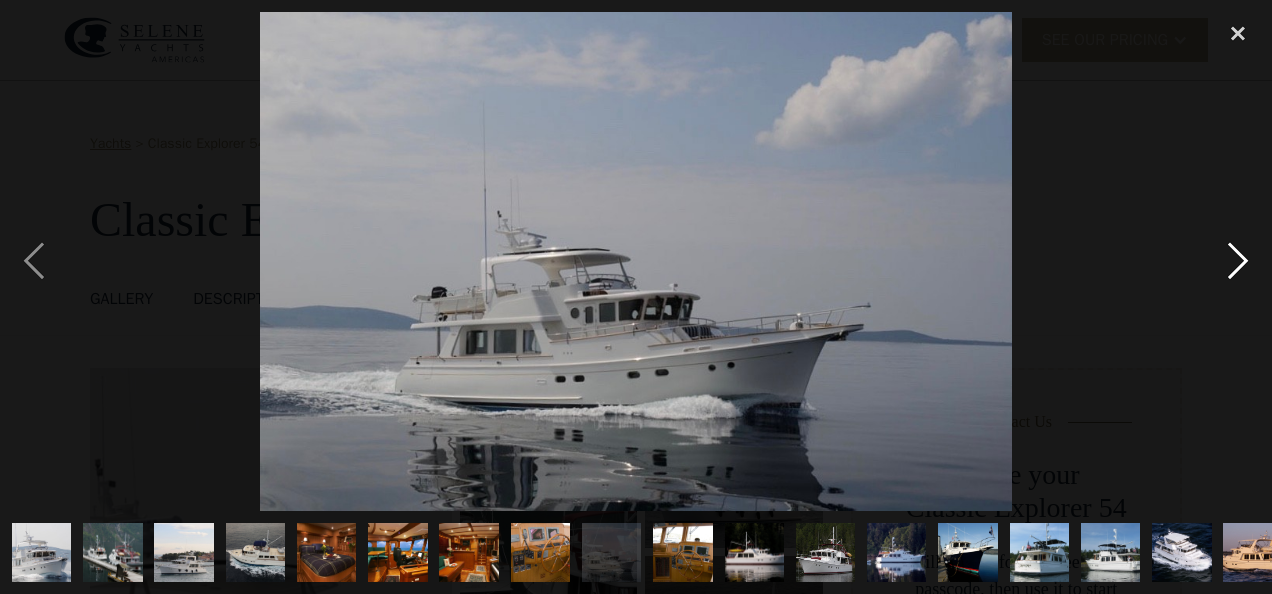click at bounding box center [1238, 261] 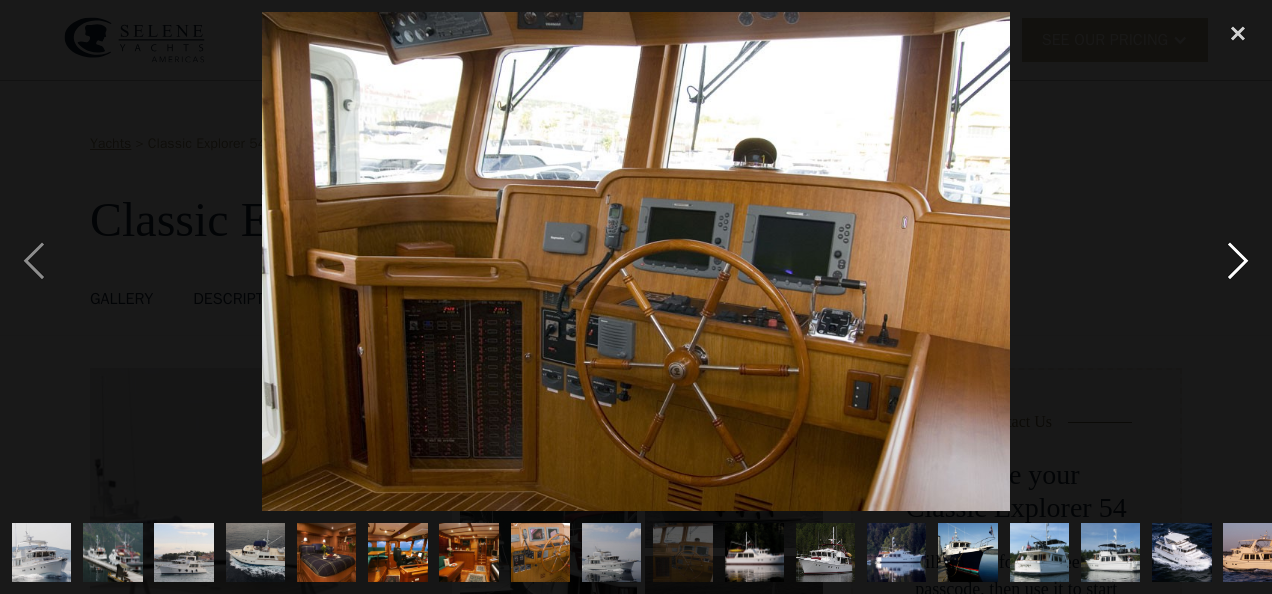 click at bounding box center (1238, 261) 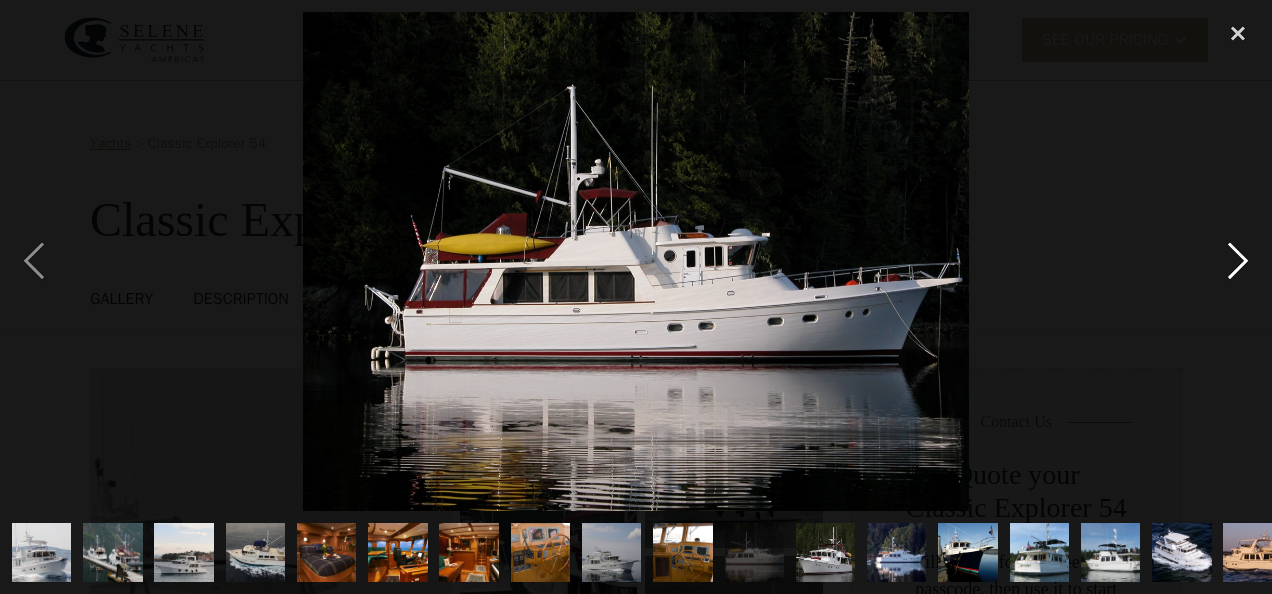 click at bounding box center (1238, 261) 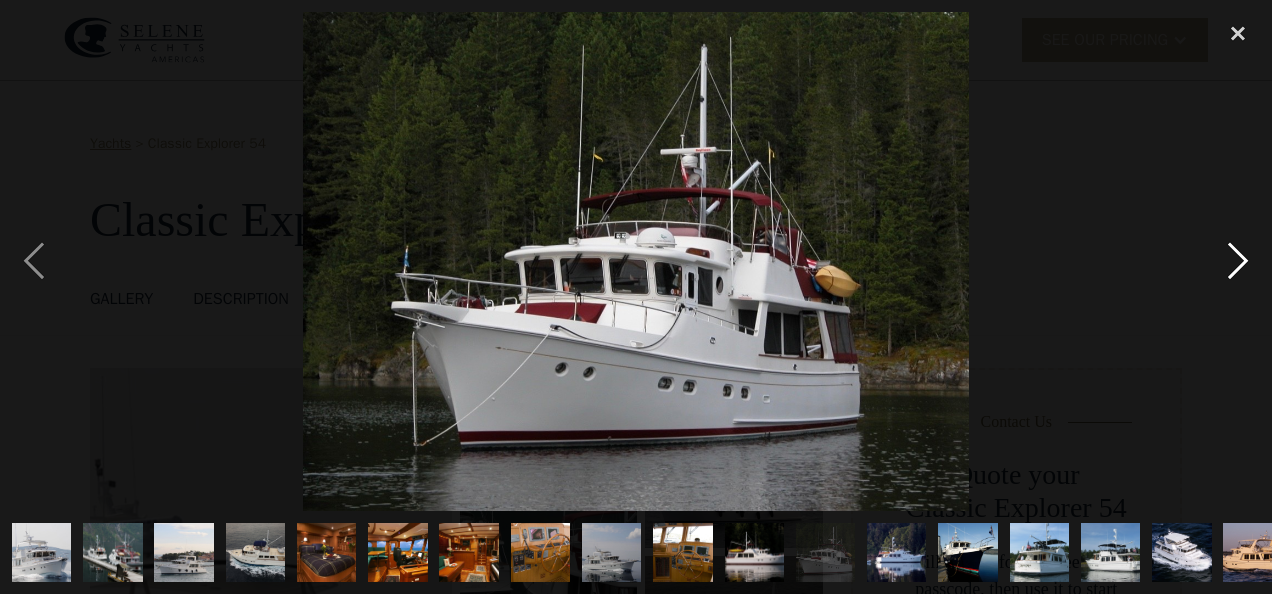 click at bounding box center (1238, 261) 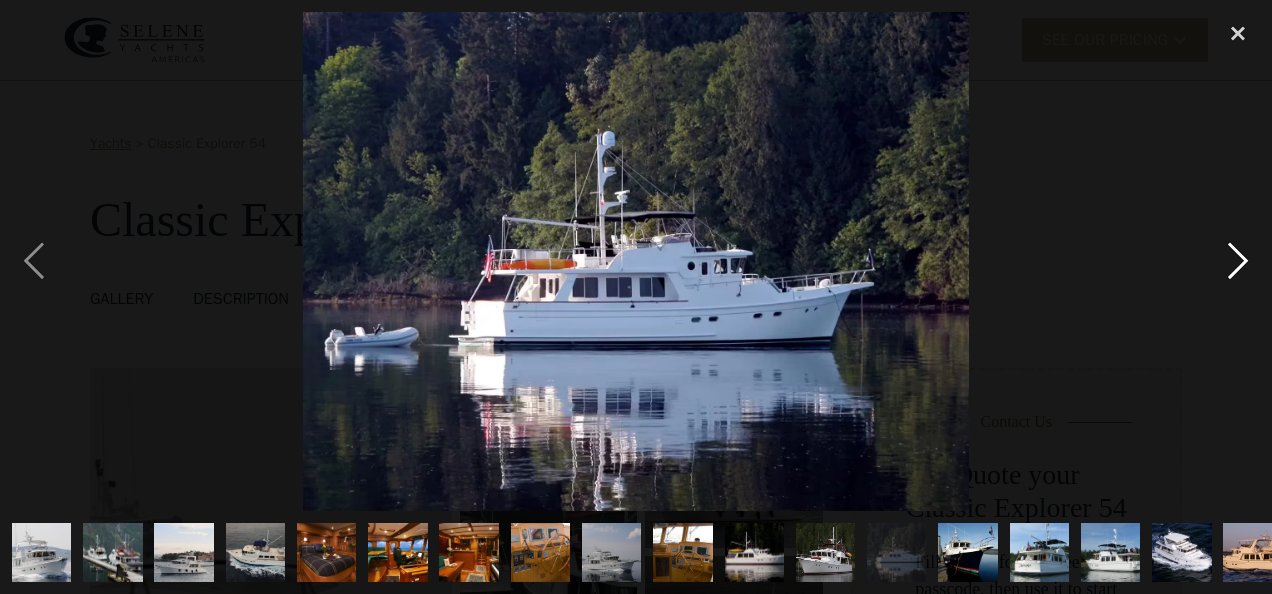 click at bounding box center (1238, 261) 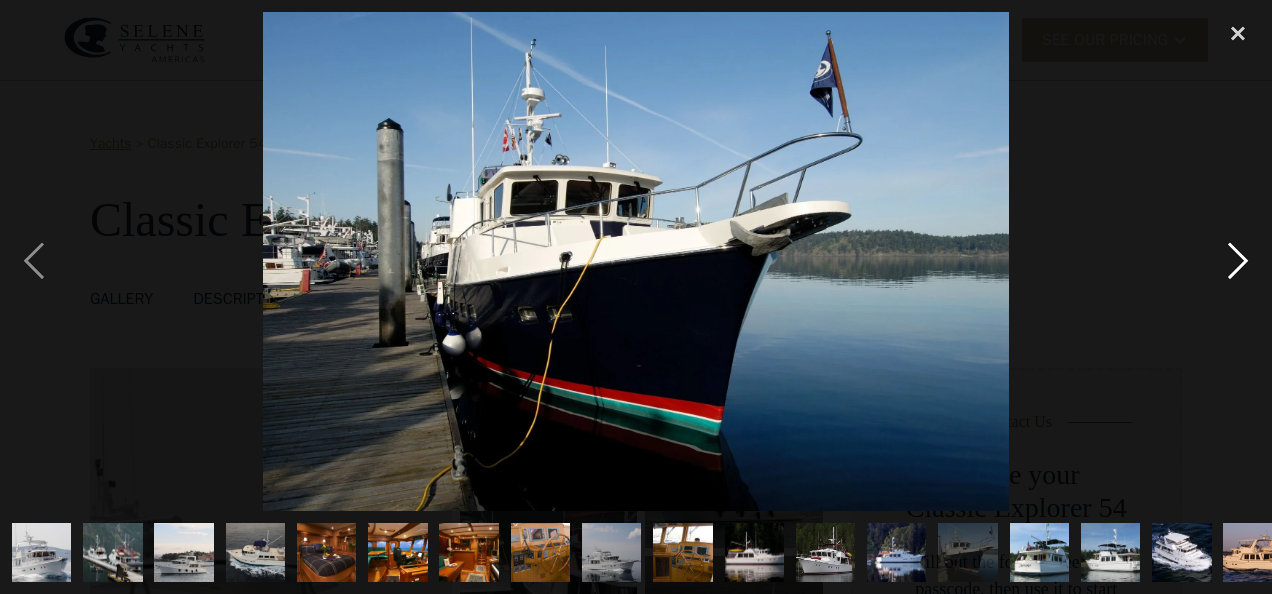 click at bounding box center (1238, 261) 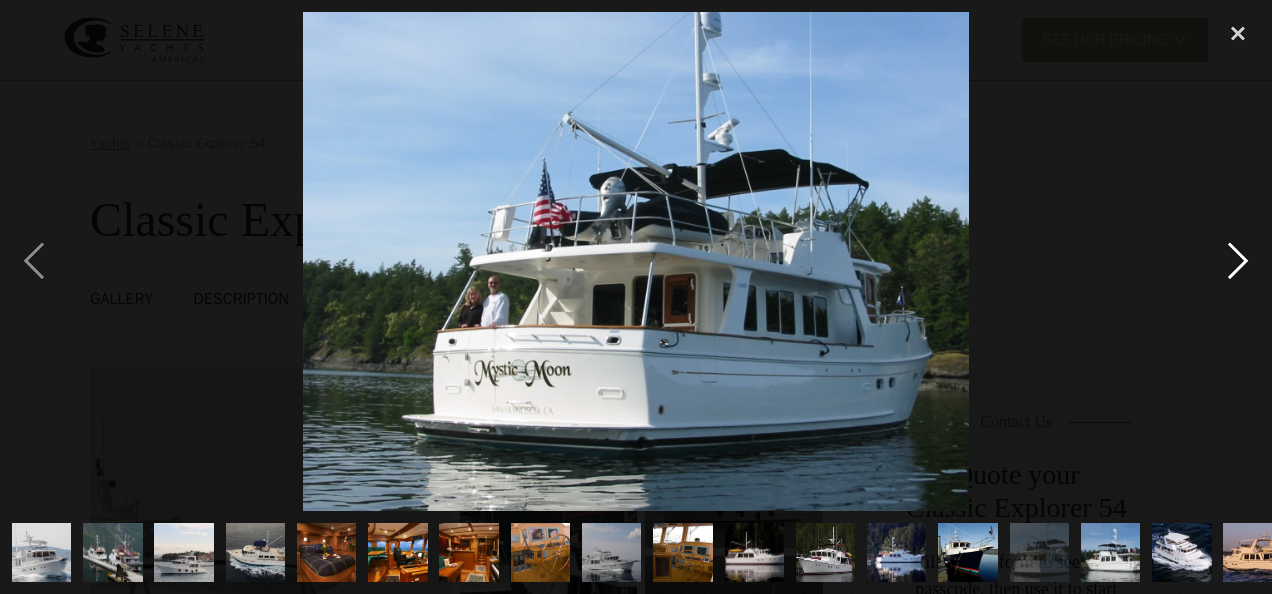 click at bounding box center (1238, 261) 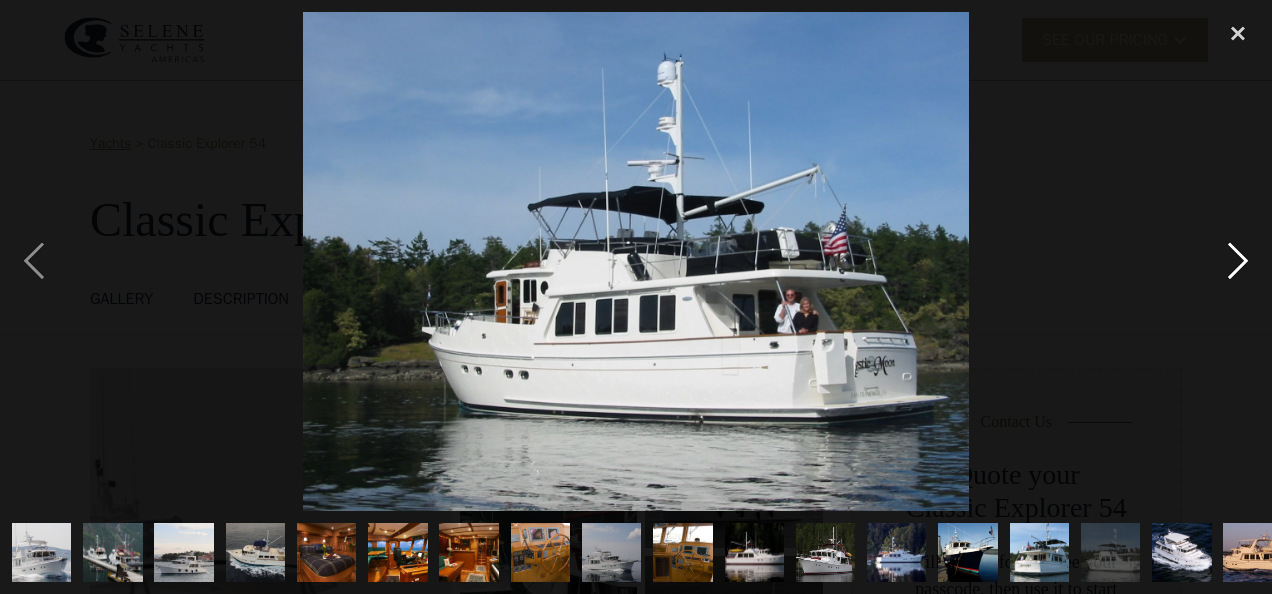 click at bounding box center [1238, 261] 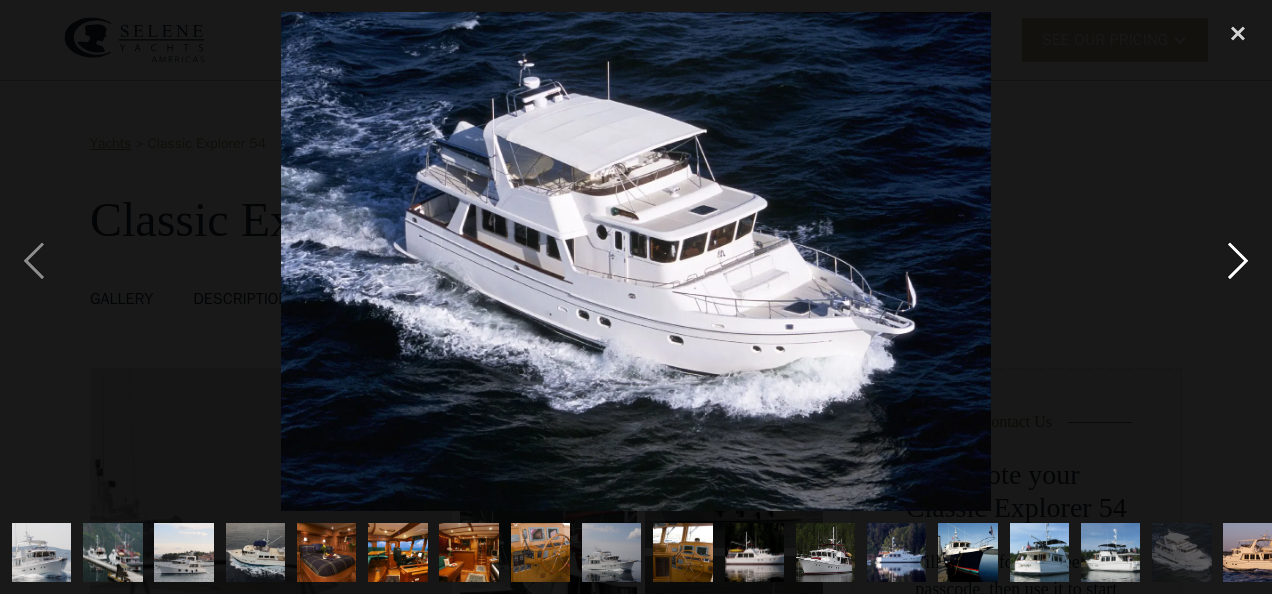 click at bounding box center [1238, 261] 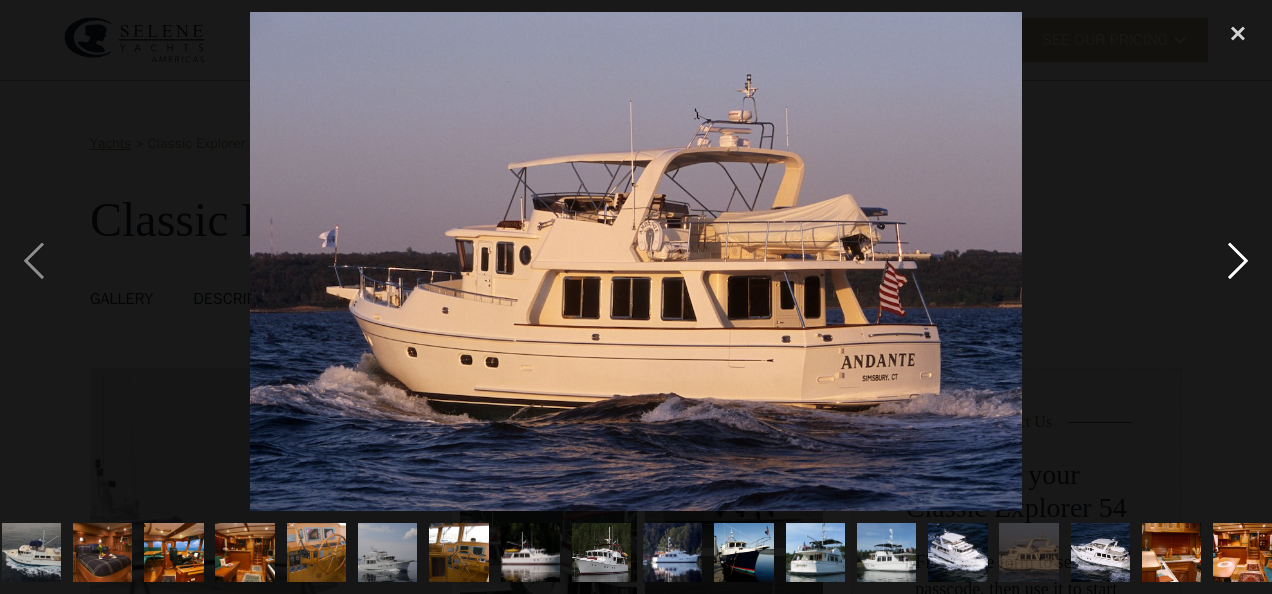 scroll, scrollTop: 0, scrollLeft: 236, axis: horizontal 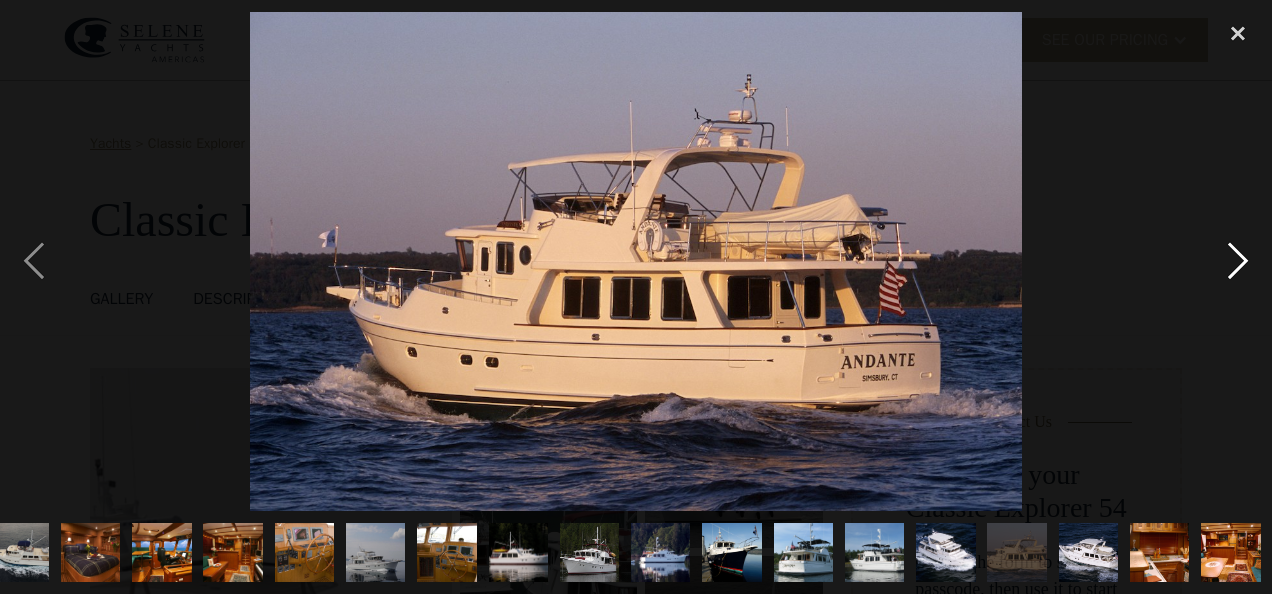 click at bounding box center [1238, 261] 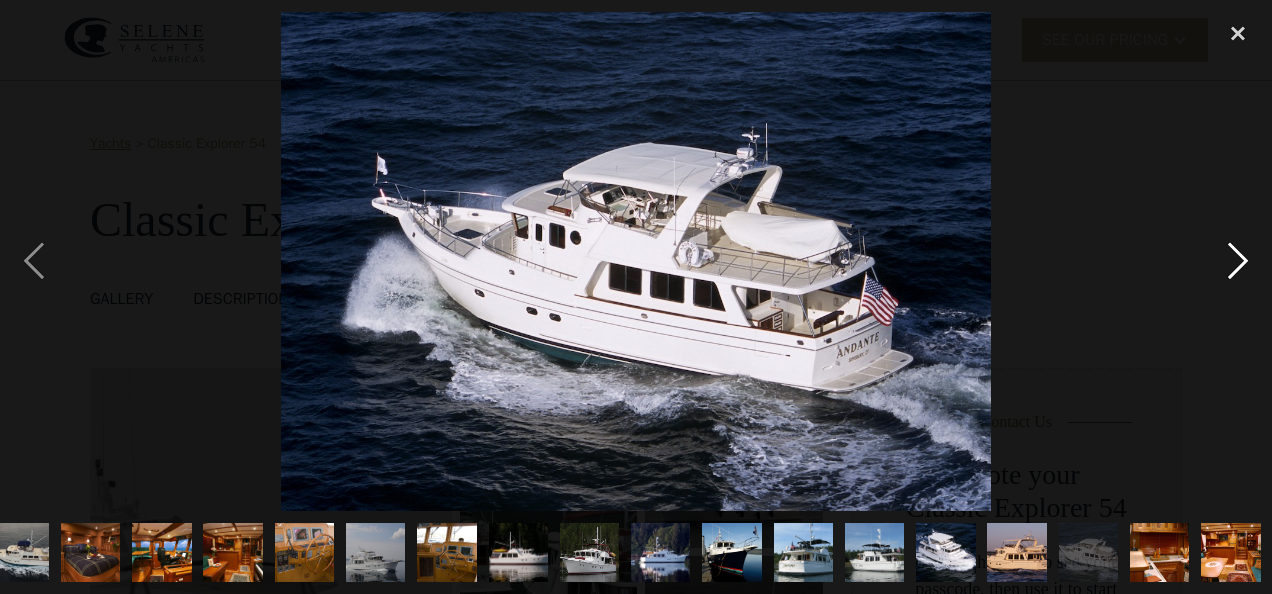 click at bounding box center [1238, 261] 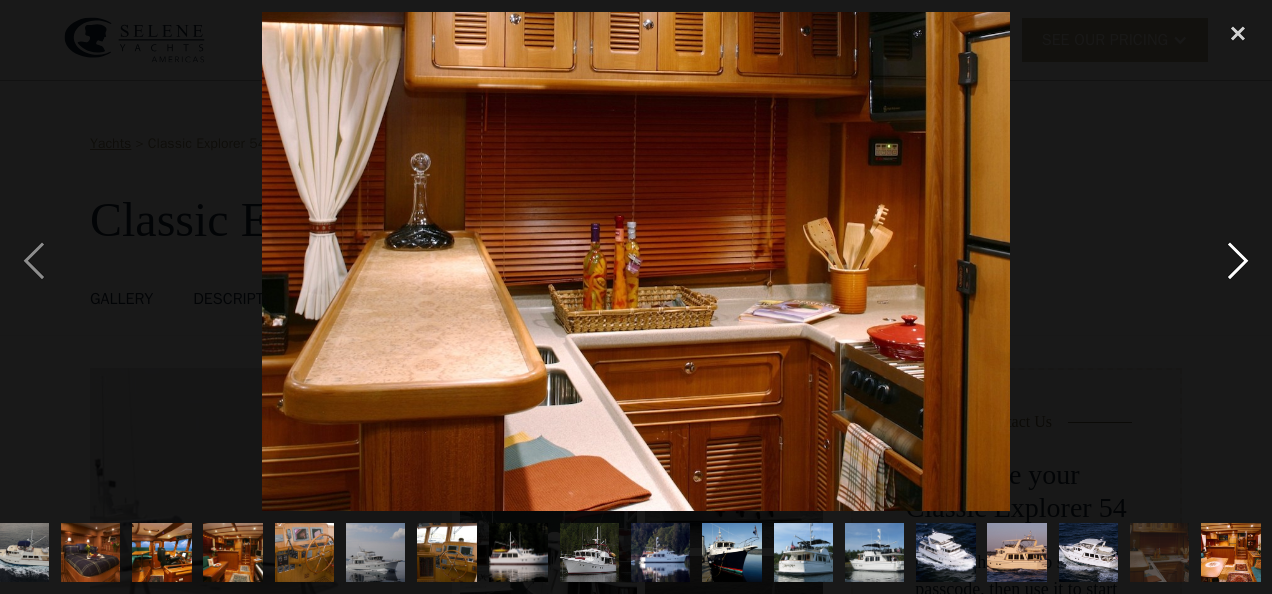 click at bounding box center [1238, 261] 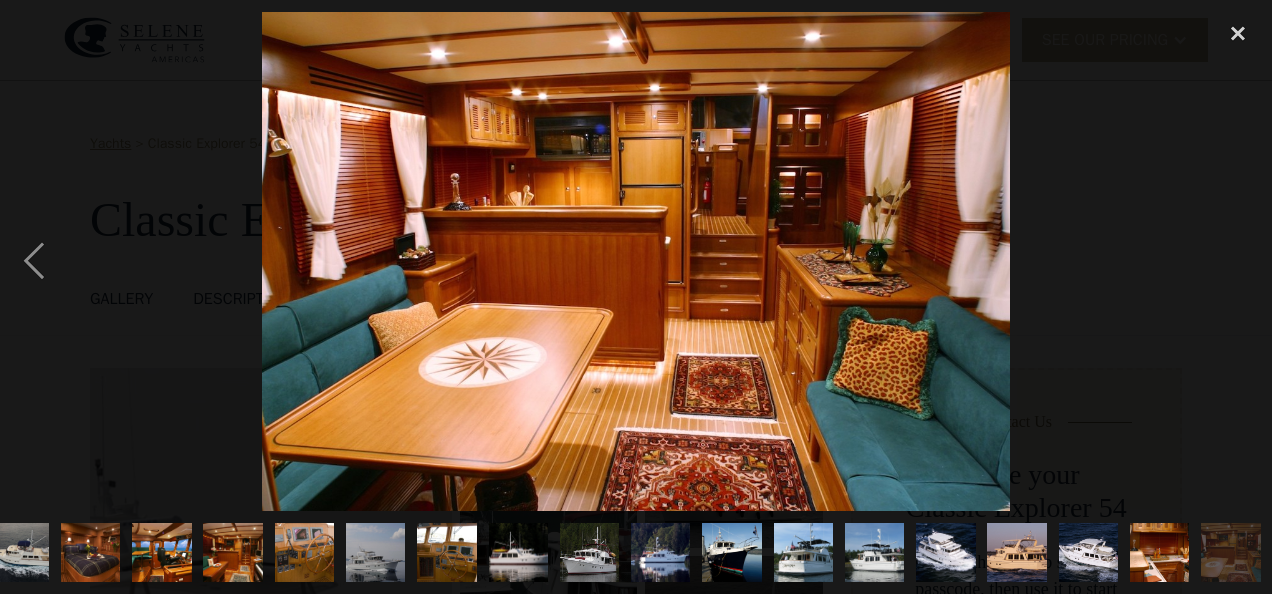 click at bounding box center (1238, 261) 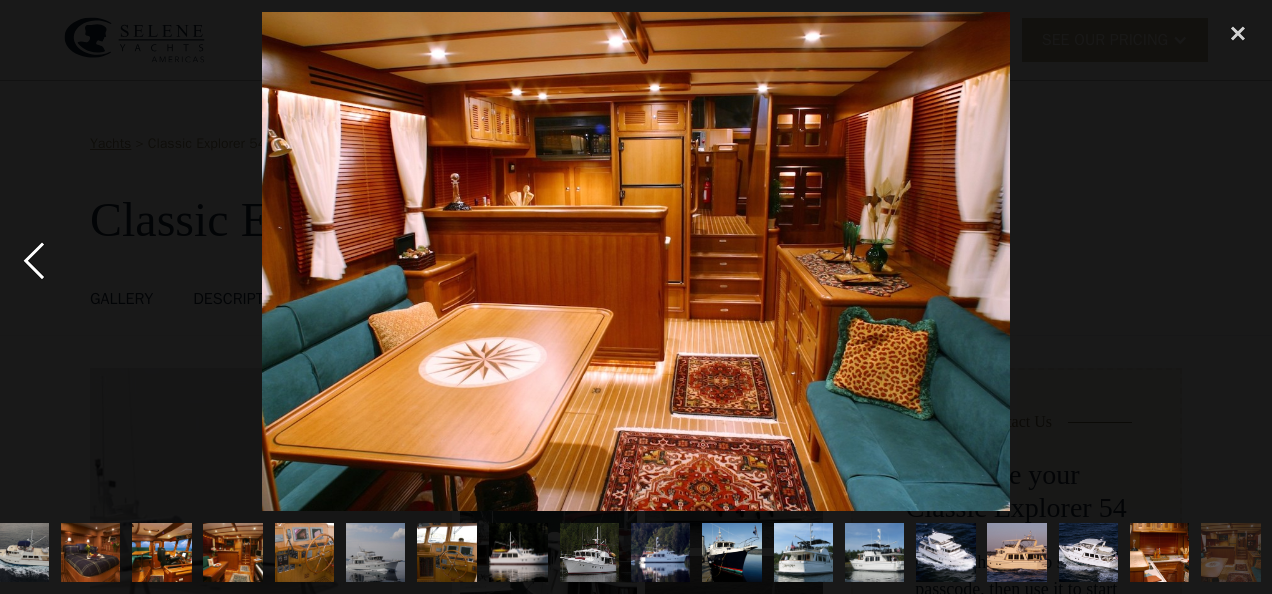 click at bounding box center [34, 261] 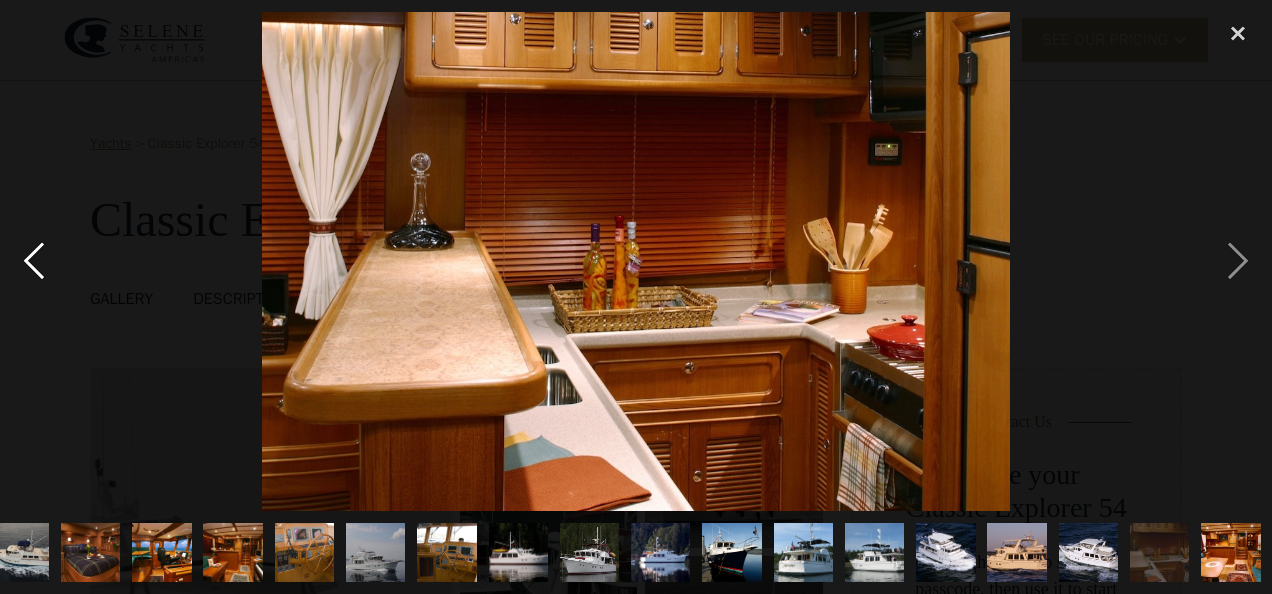 click at bounding box center [34, 261] 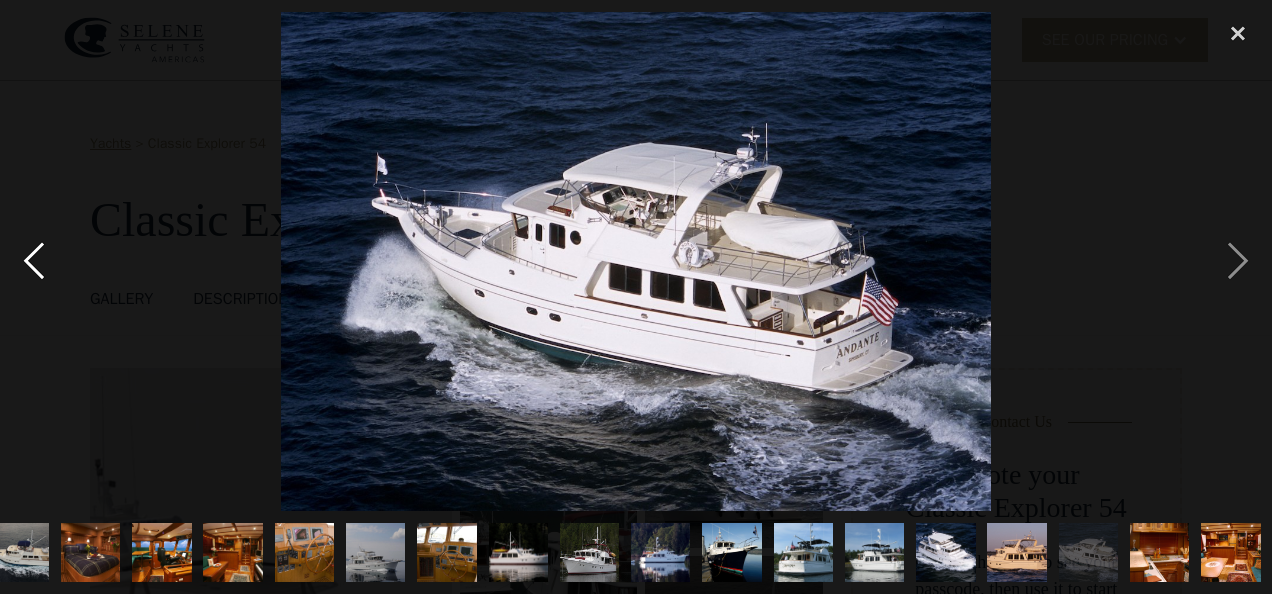 click at bounding box center (34, 261) 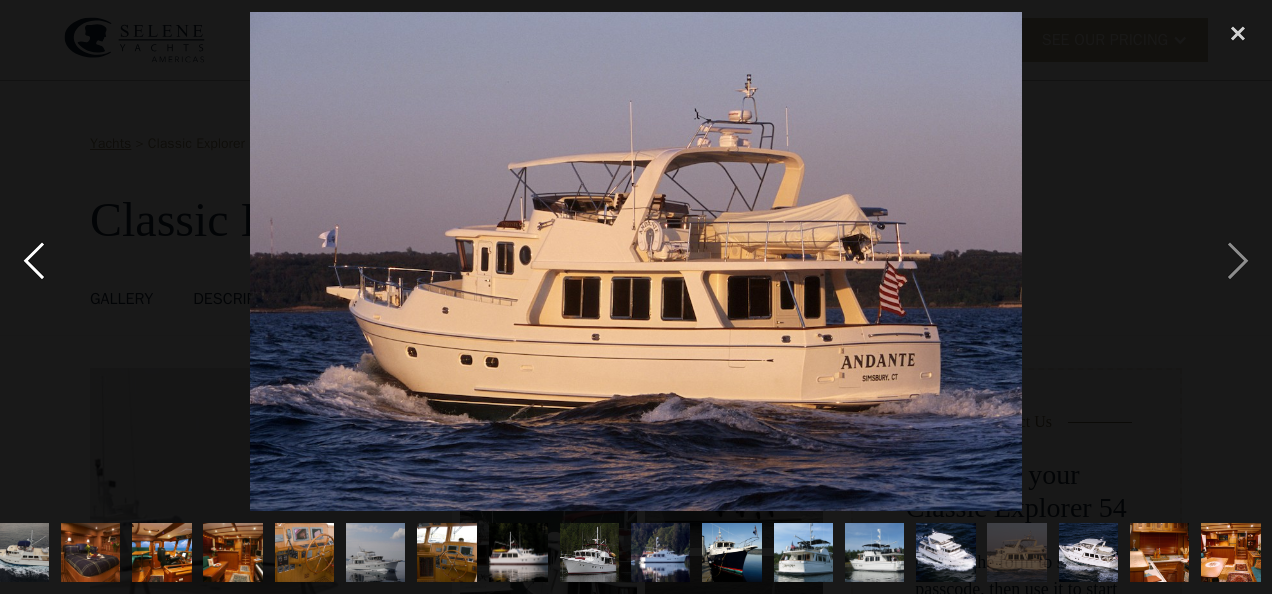 click at bounding box center [34, 261] 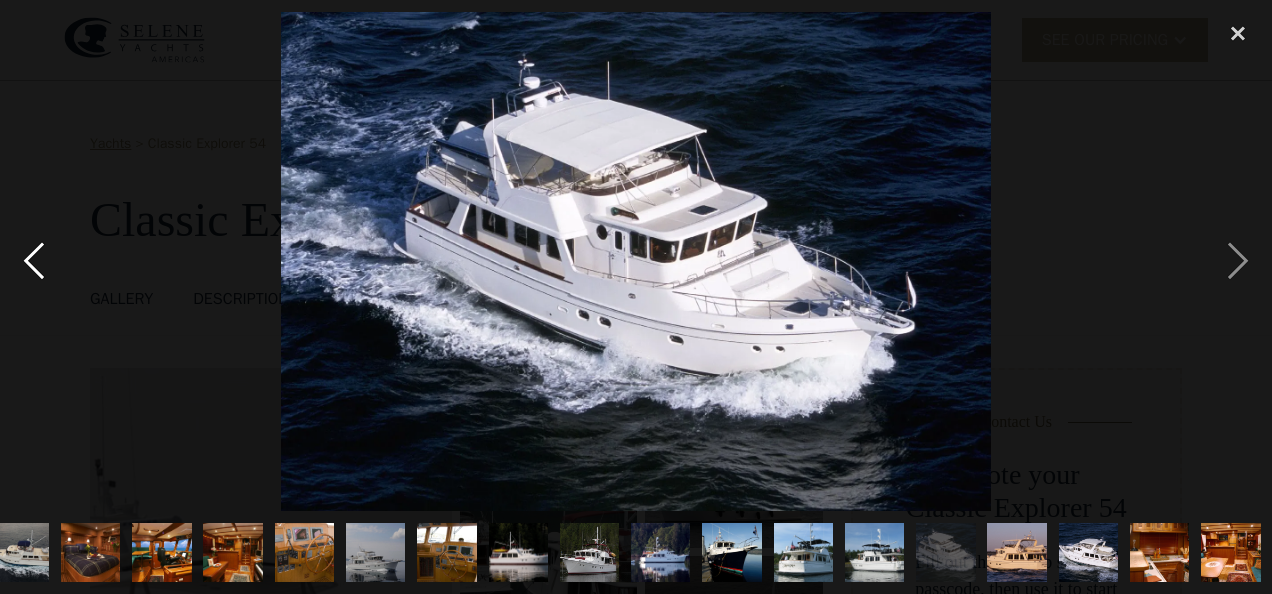 click at bounding box center (34, 261) 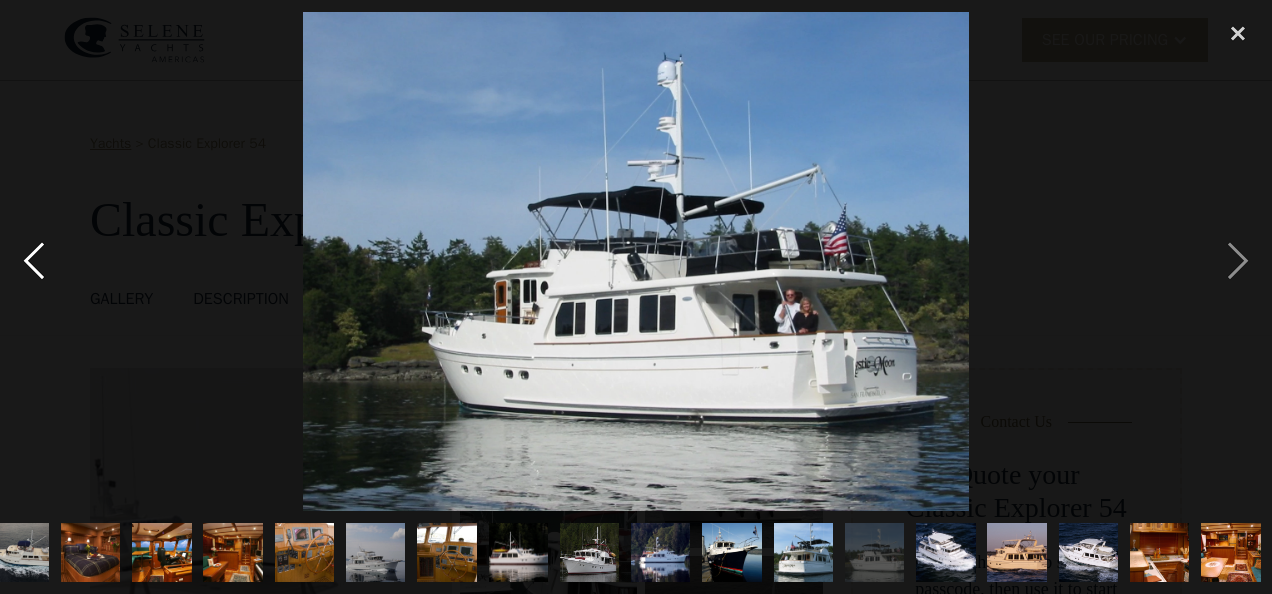 click at bounding box center [34, 261] 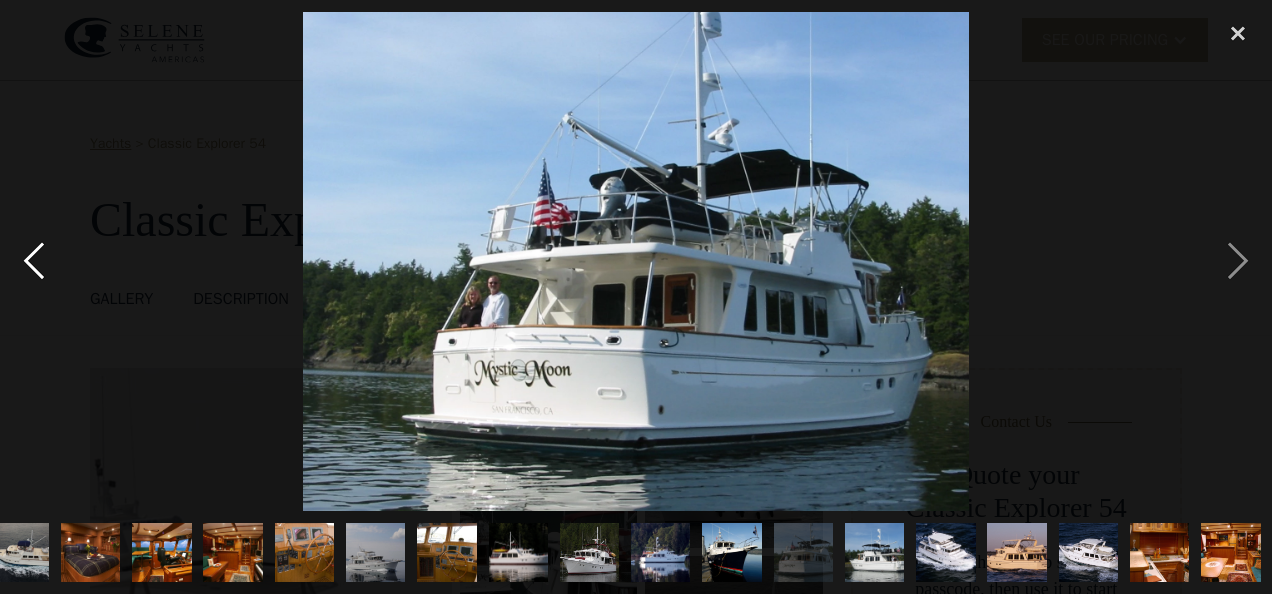 click at bounding box center [34, 261] 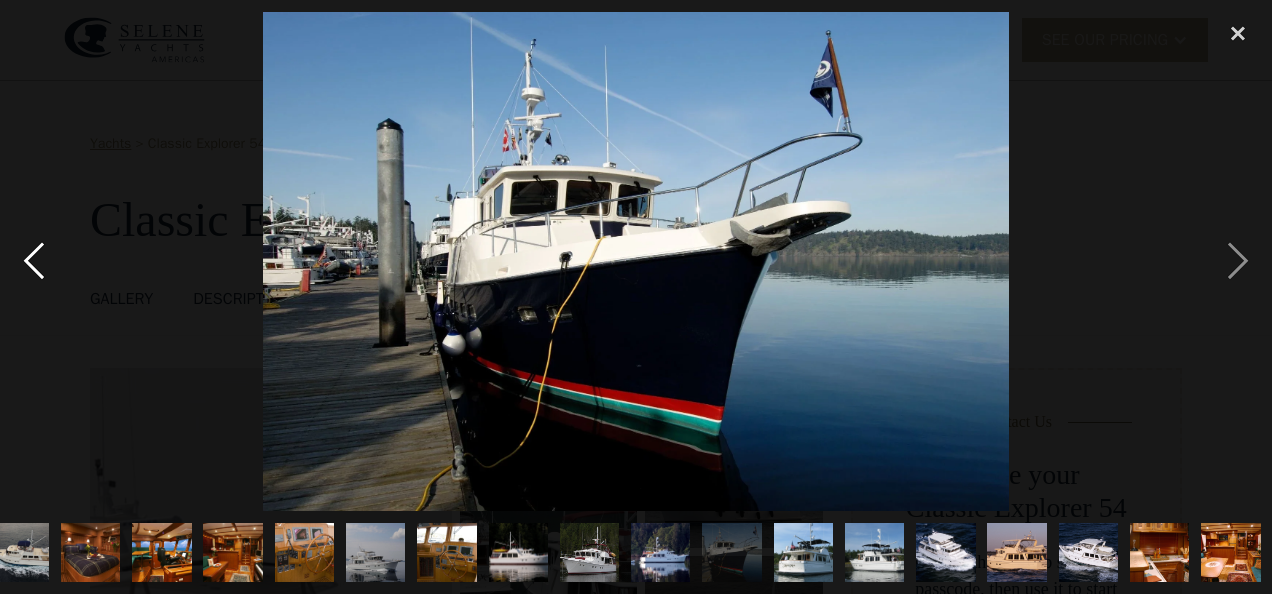 click at bounding box center (34, 261) 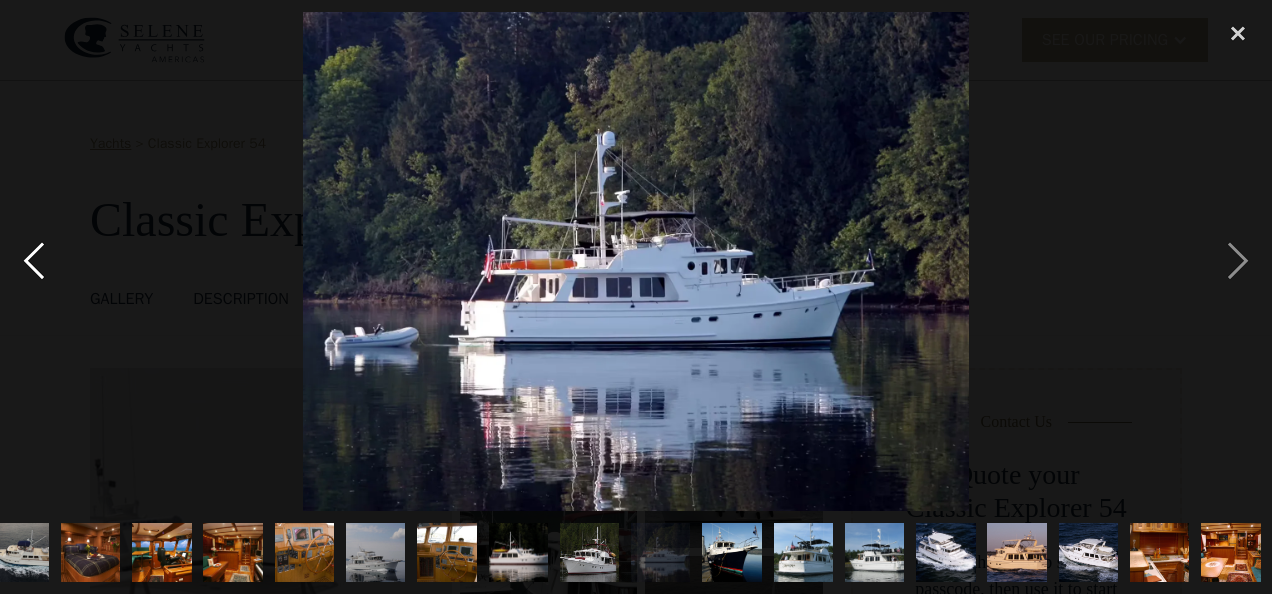 click at bounding box center [34, 261] 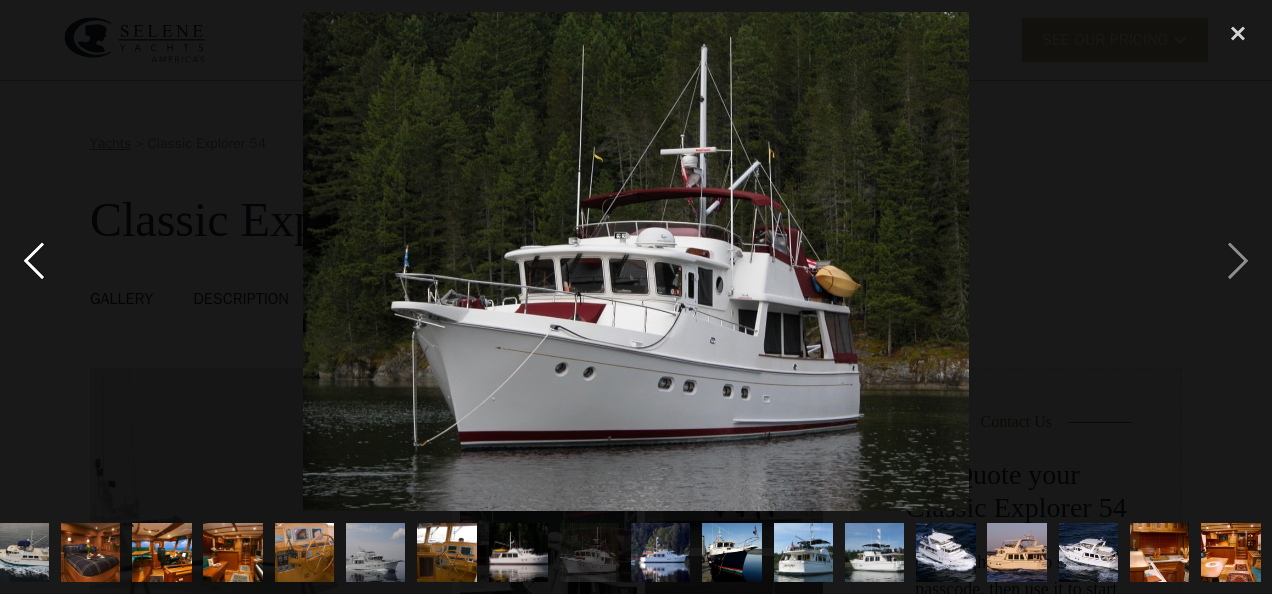 click at bounding box center [34, 261] 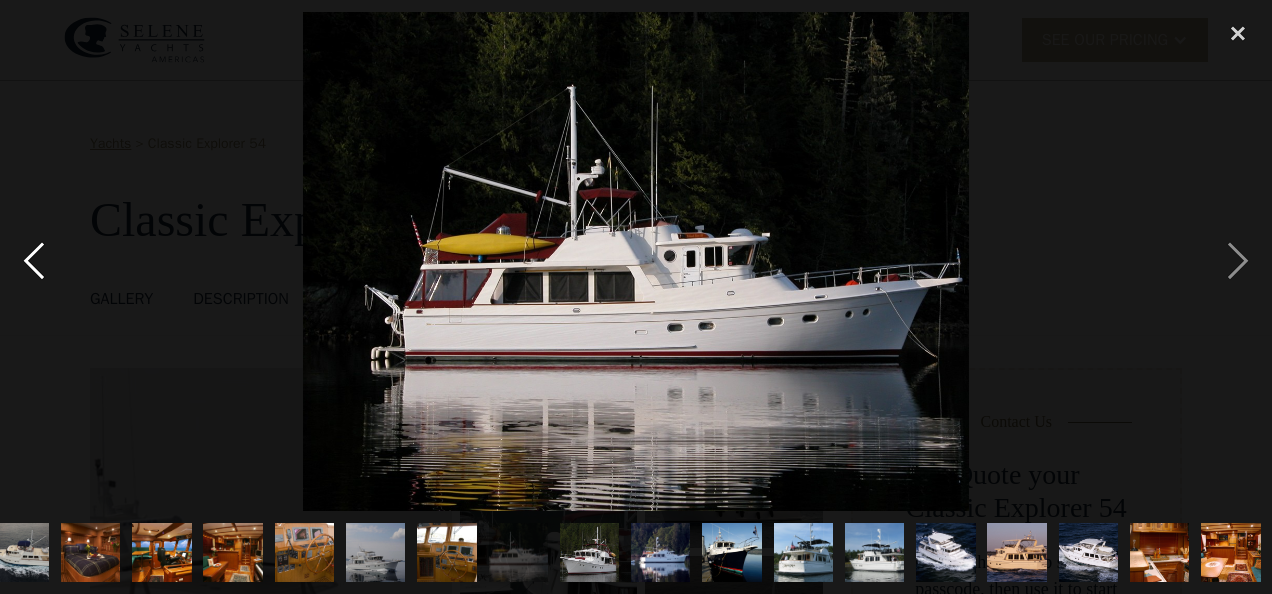 click at bounding box center [34, 261] 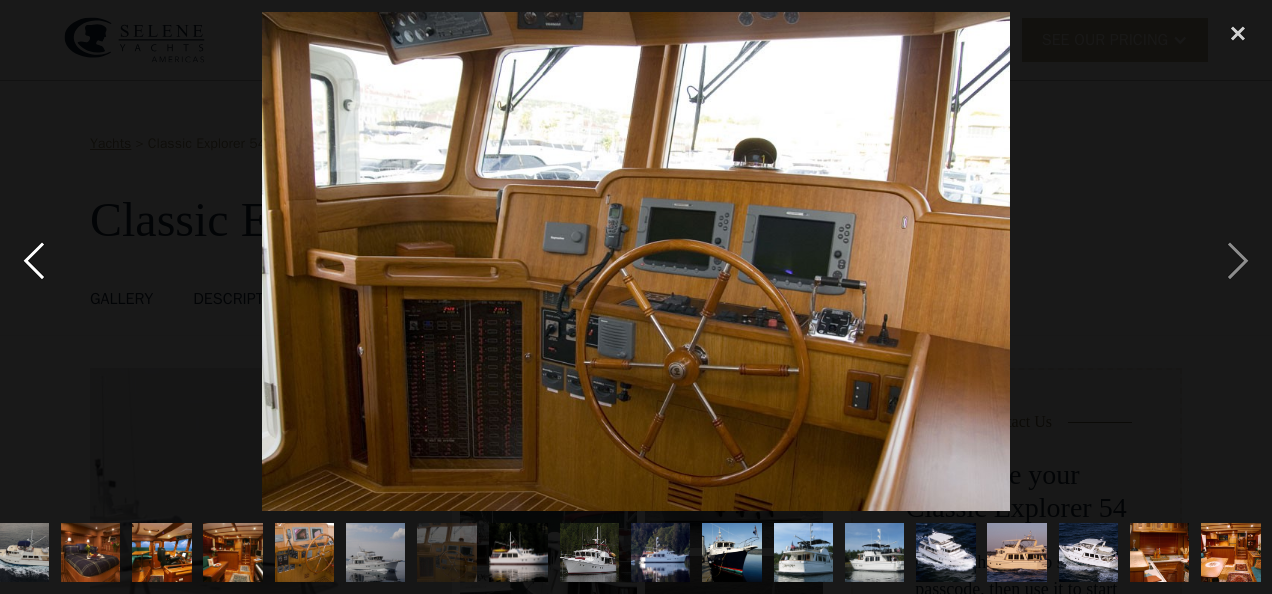 click at bounding box center (34, 261) 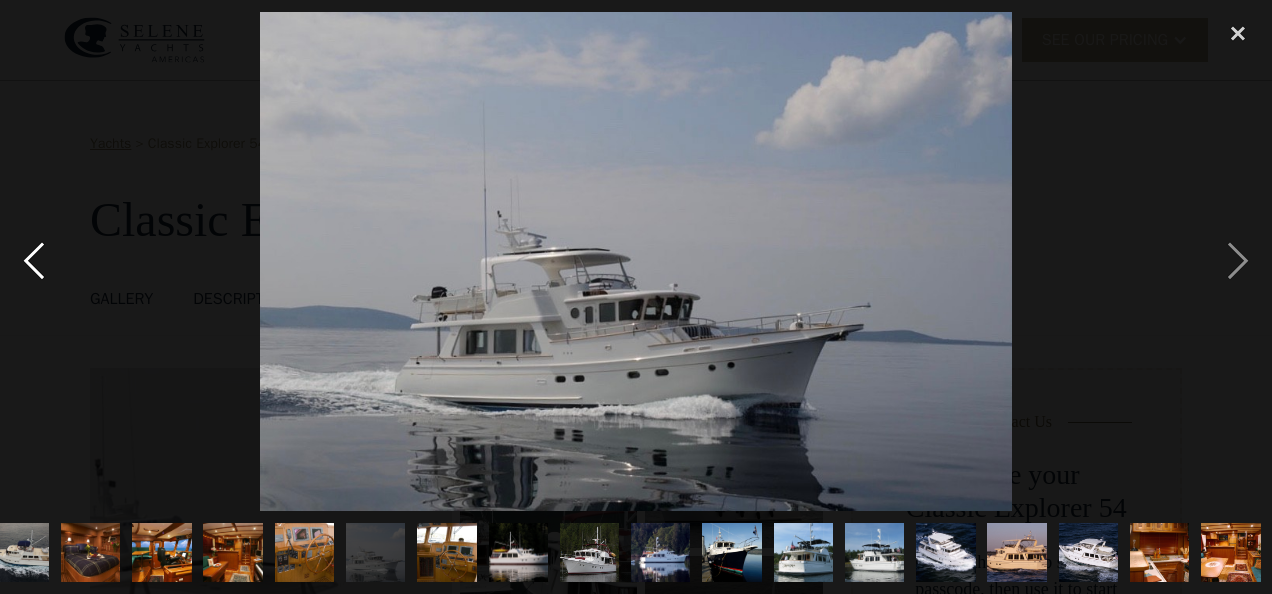 click at bounding box center [34, 261] 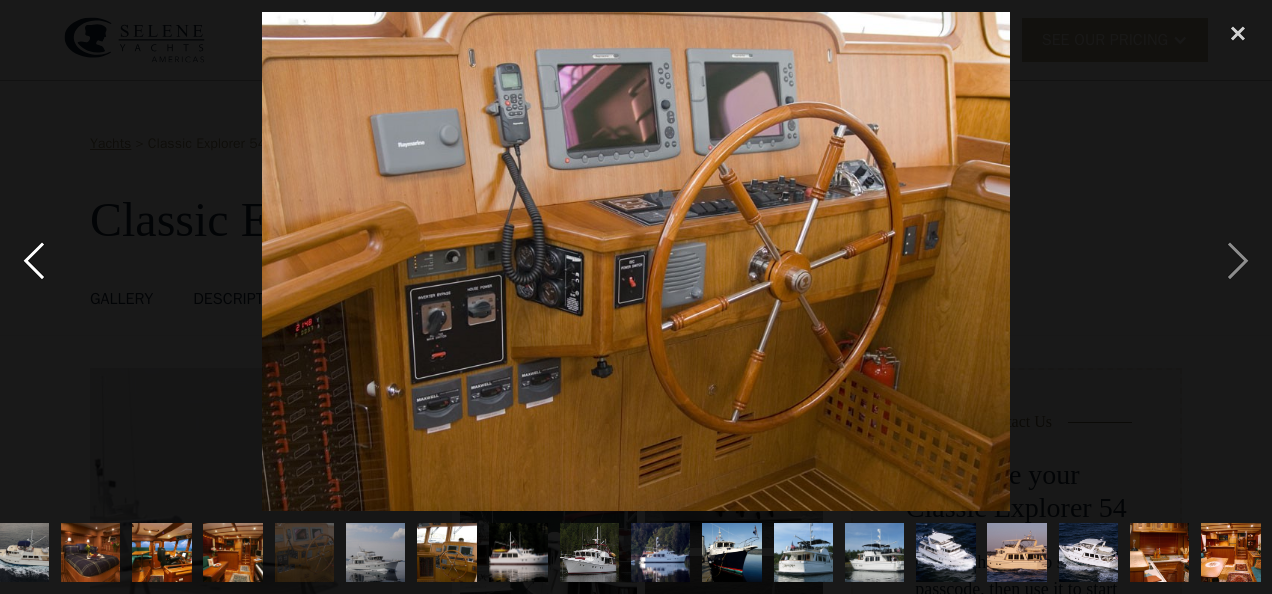click at bounding box center (34, 261) 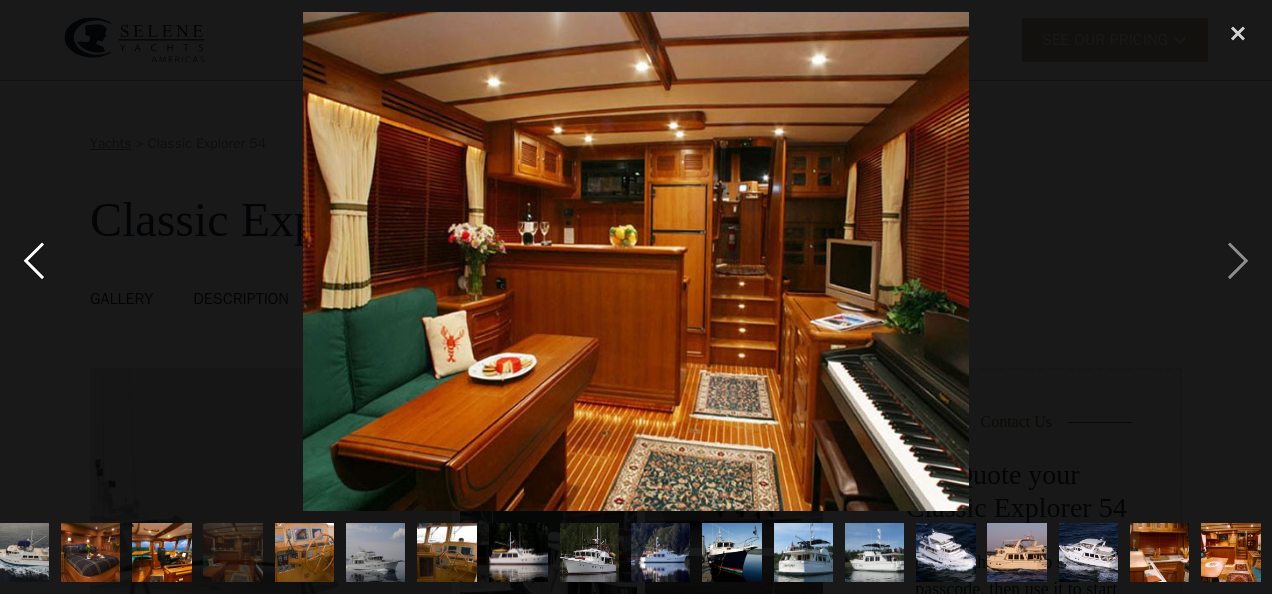 click at bounding box center [34, 261] 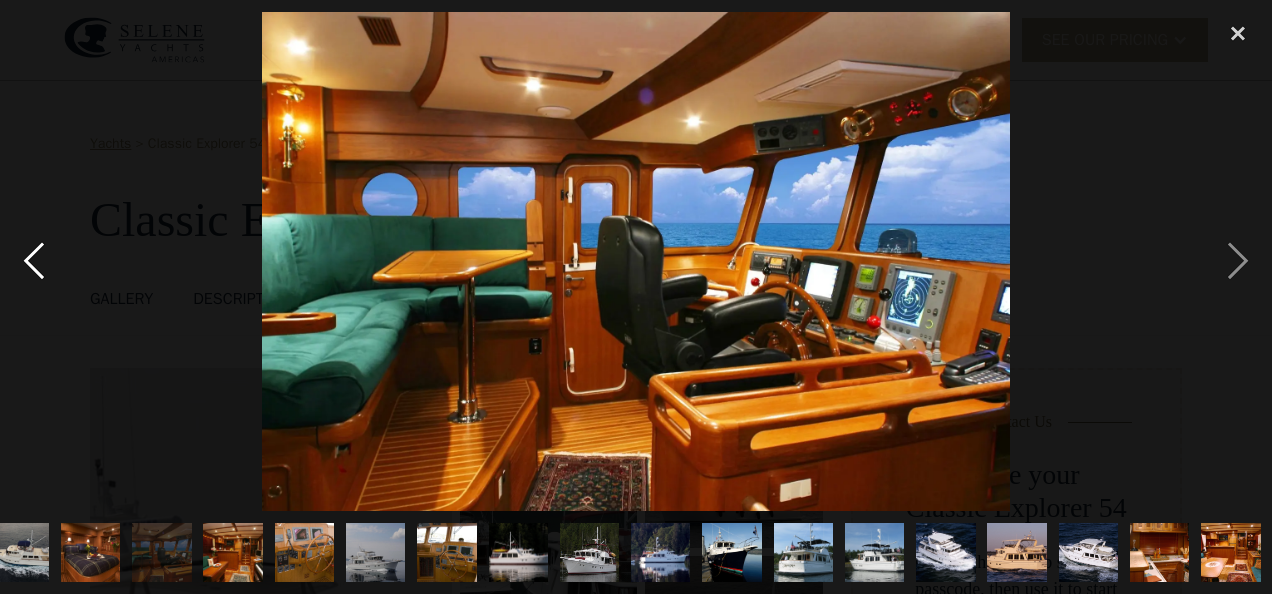 click at bounding box center (34, 261) 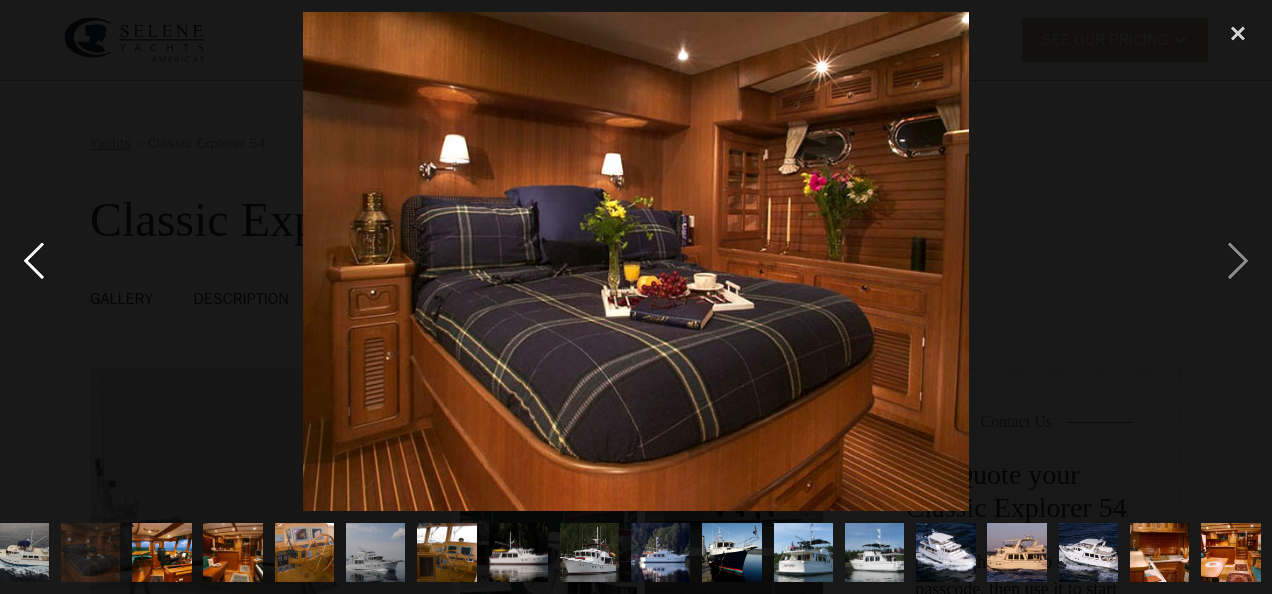 click at bounding box center [34, 261] 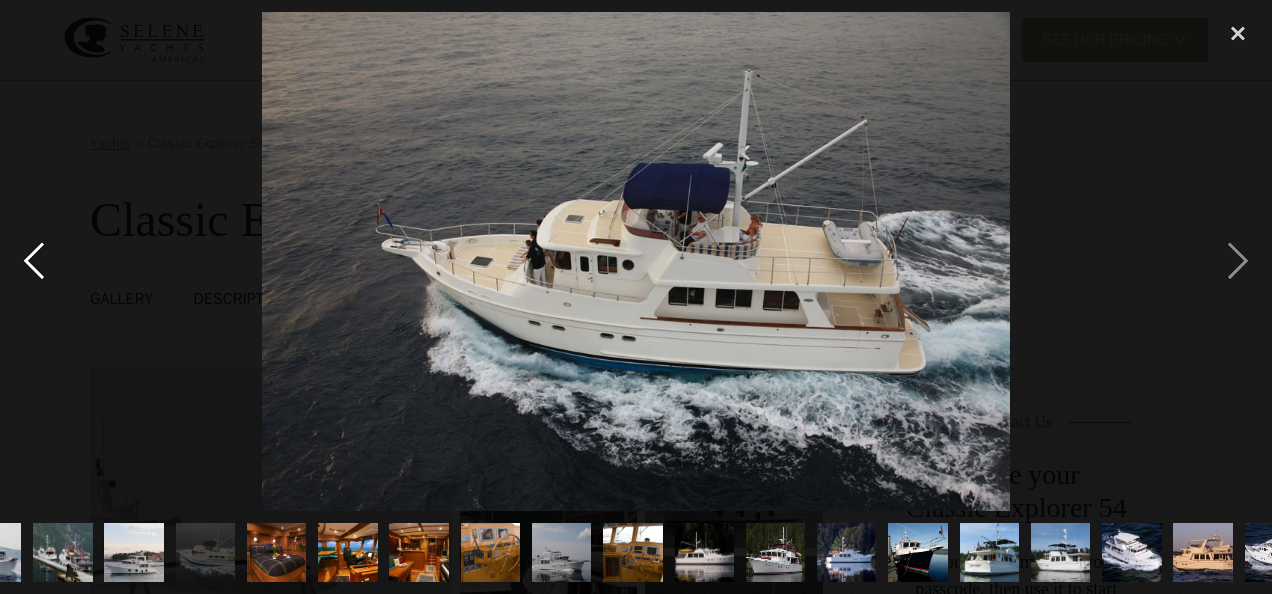 scroll, scrollTop: 0, scrollLeft: 0, axis: both 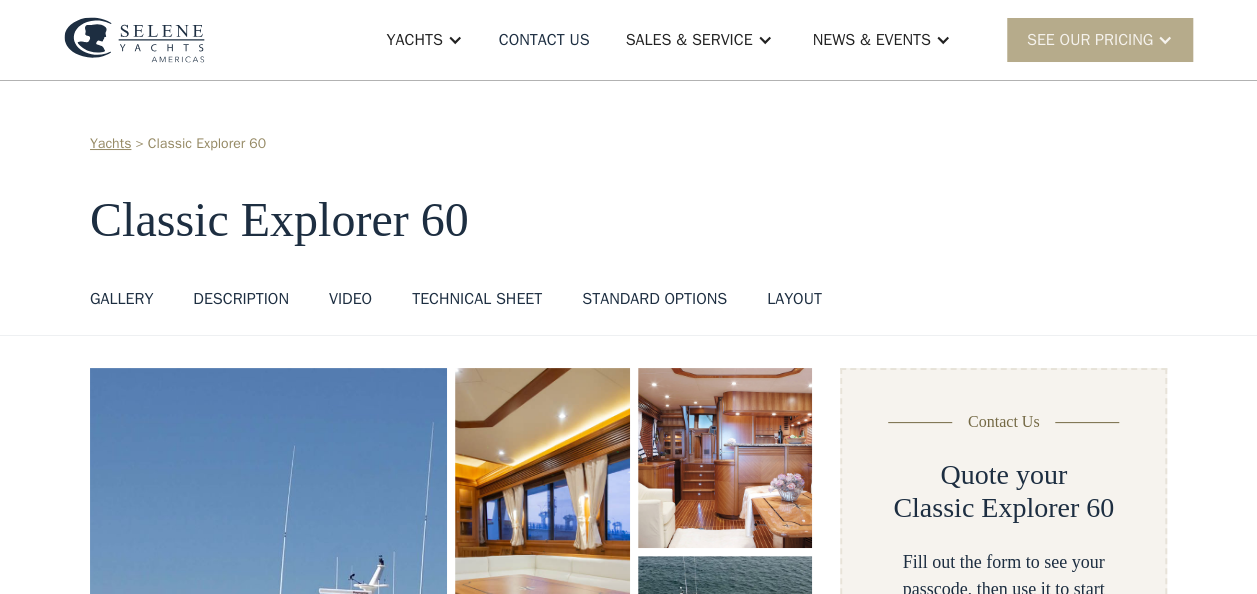 click at bounding box center (268, 675) 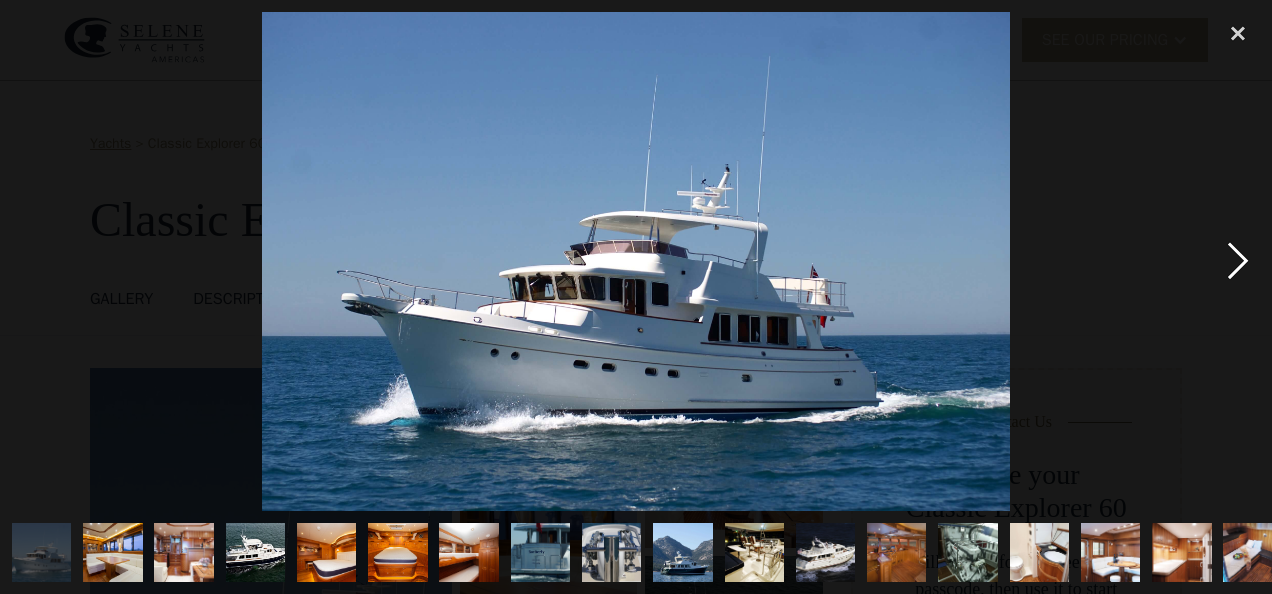 click at bounding box center (1238, 261) 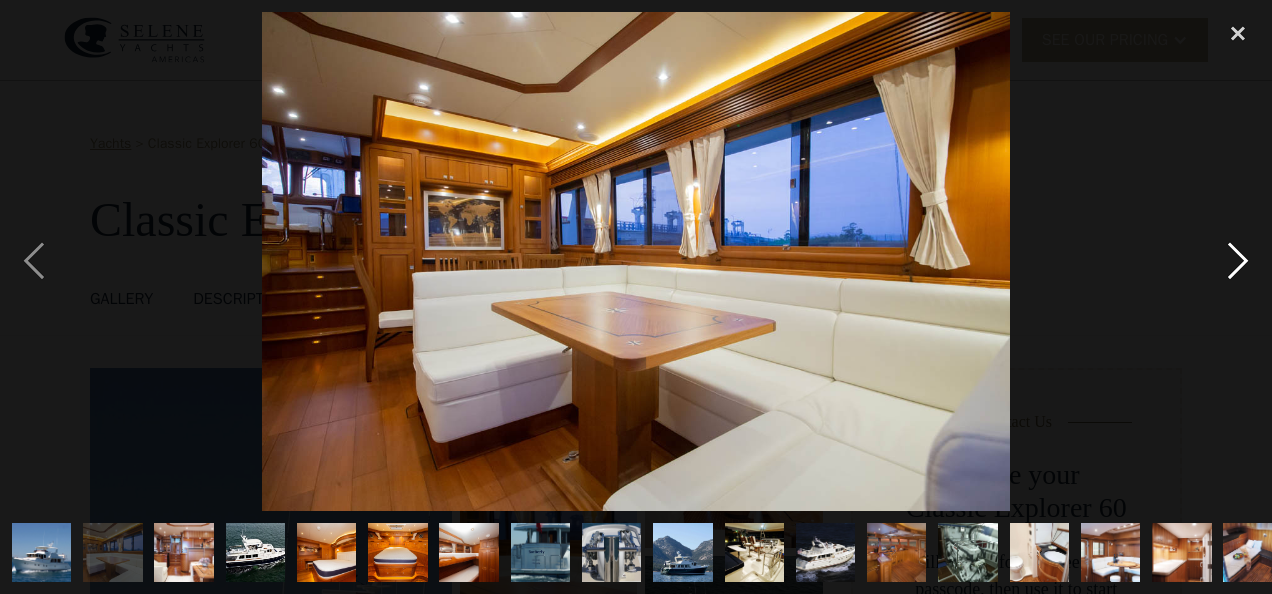 click at bounding box center (1238, 261) 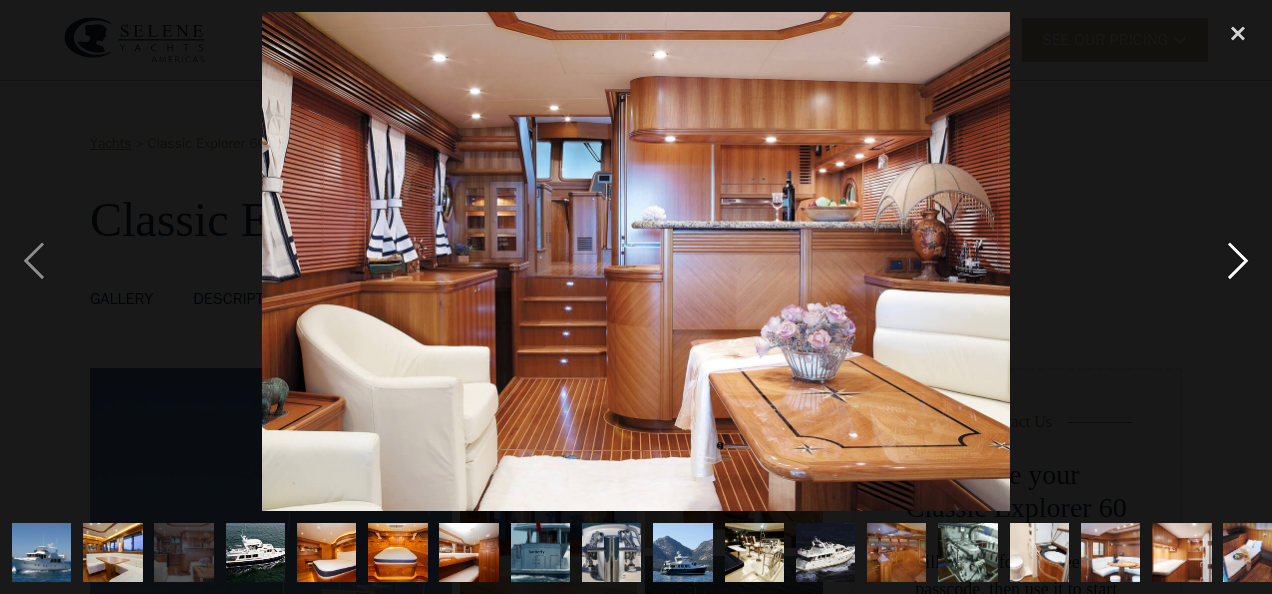 click at bounding box center (1238, 261) 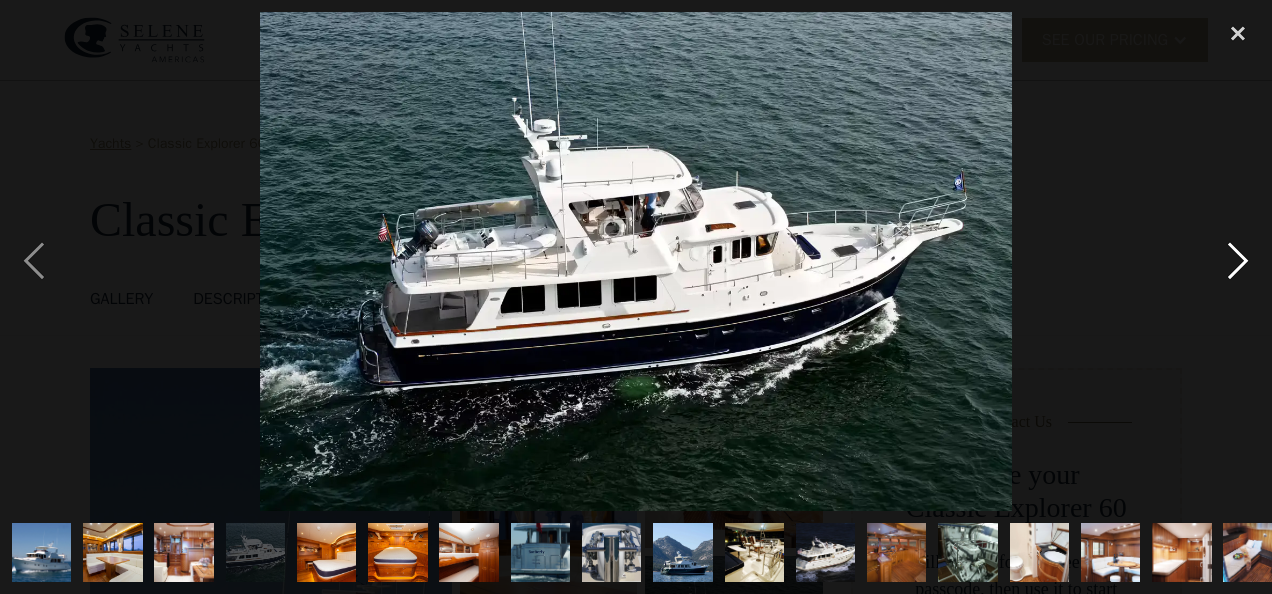 click at bounding box center (1238, 261) 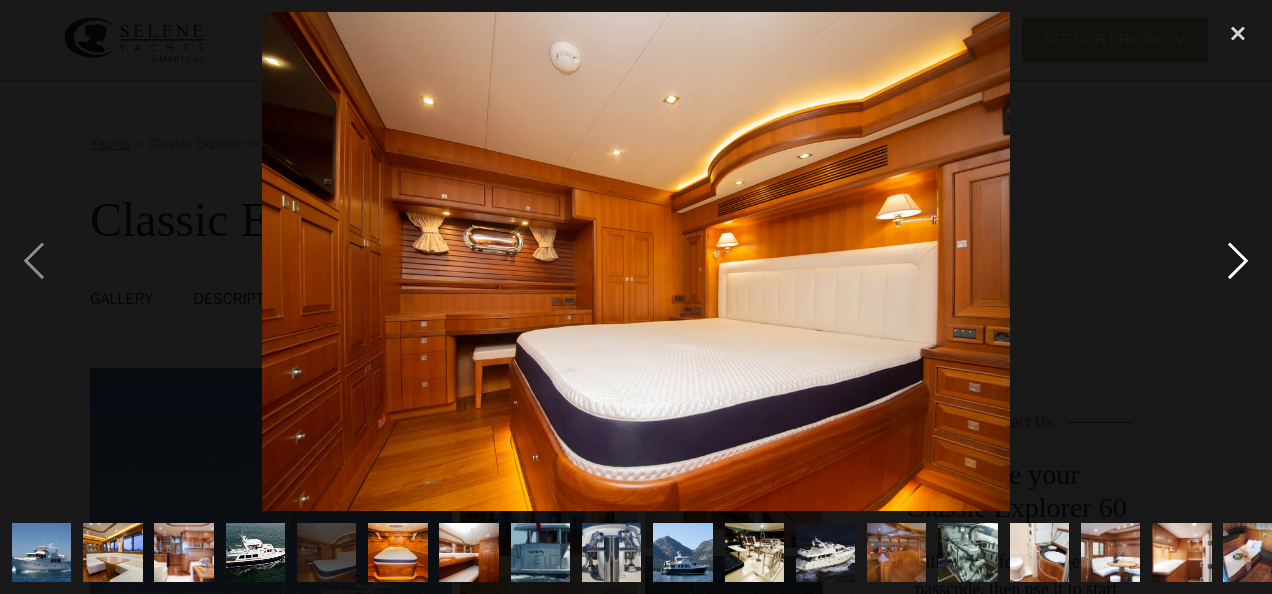 click at bounding box center (1238, 261) 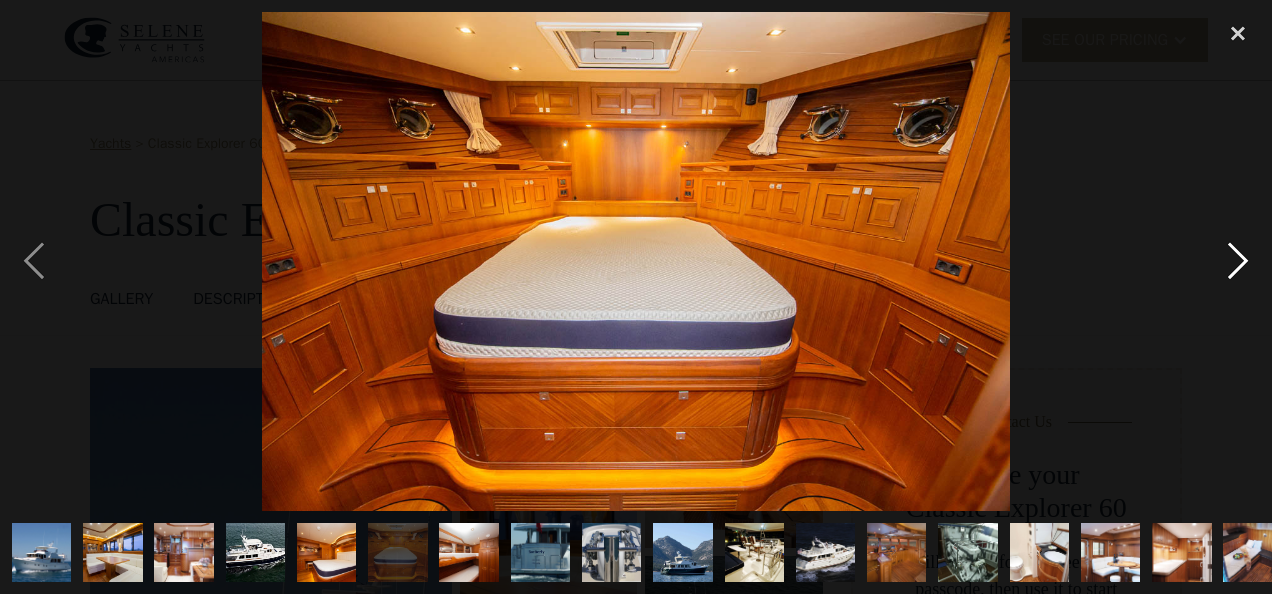 click at bounding box center [1238, 261] 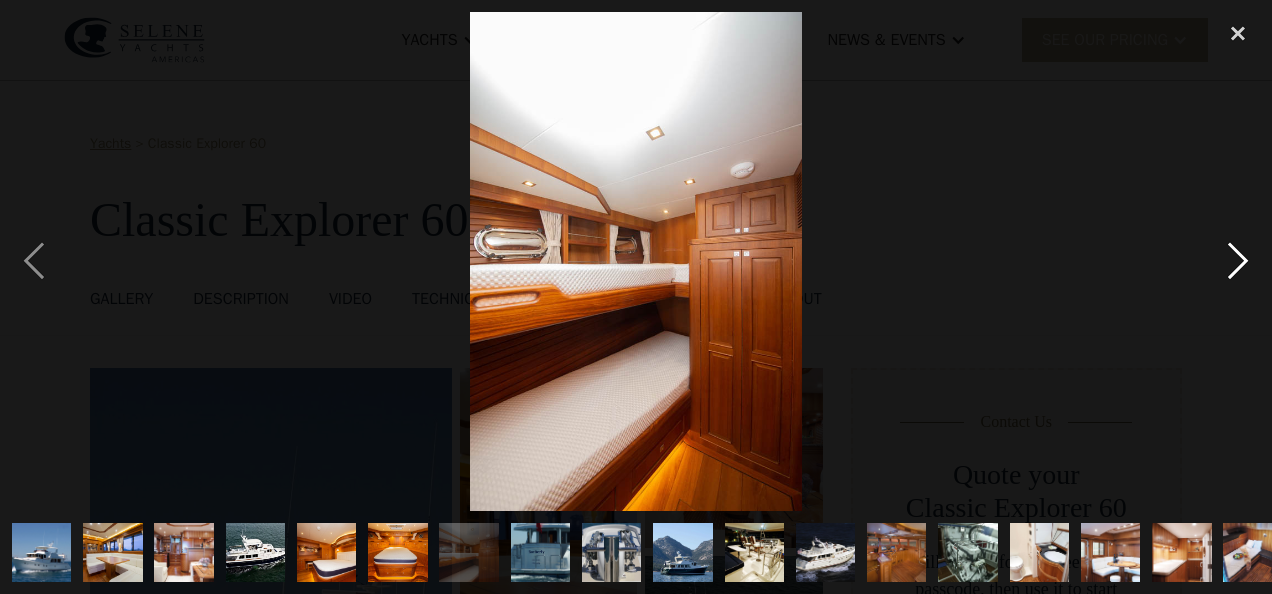 click at bounding box center (1238, 261) 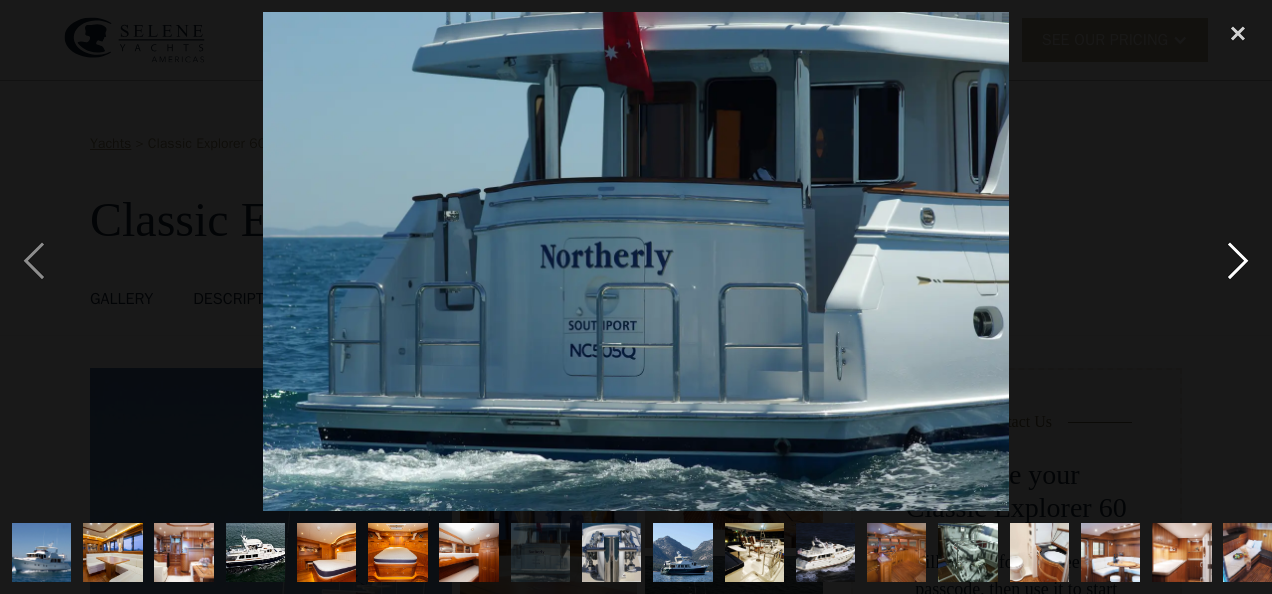 click at bounding box center [1238, 261] 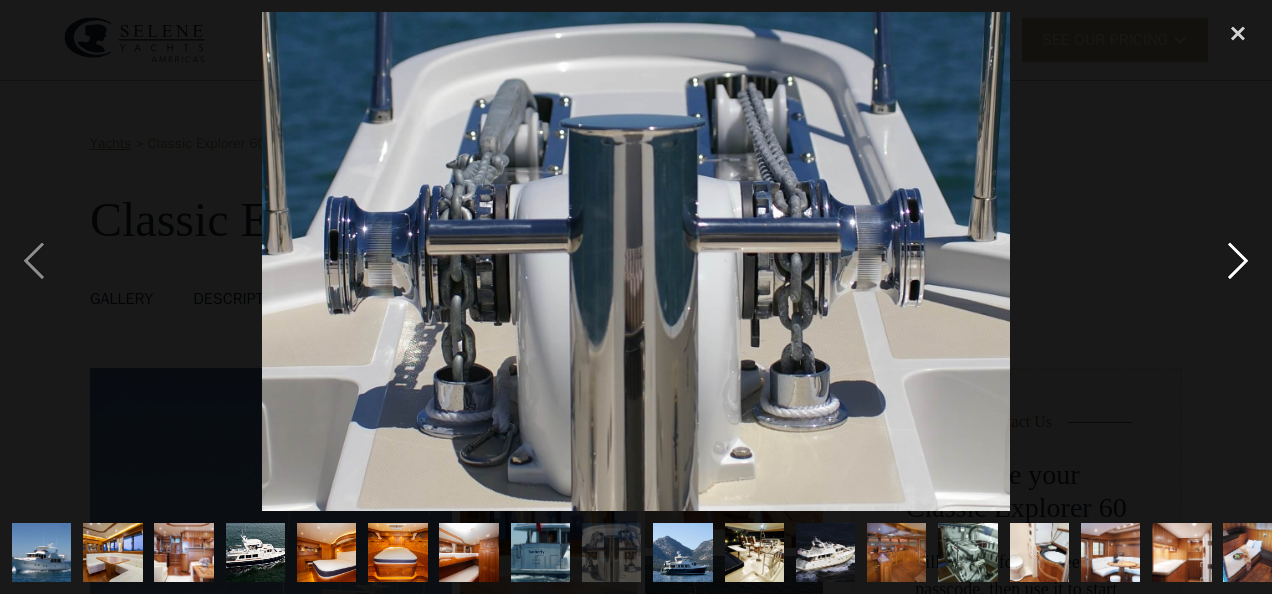 click at bounding box center (1238, 261) 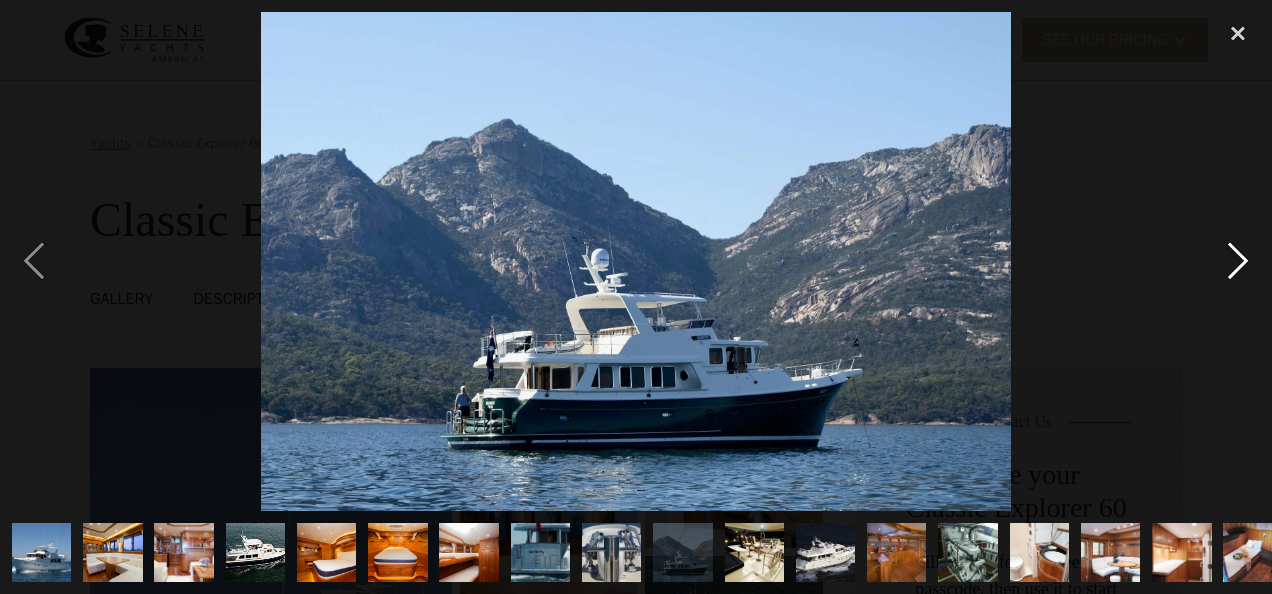 click at bounding box center (1238, 261) 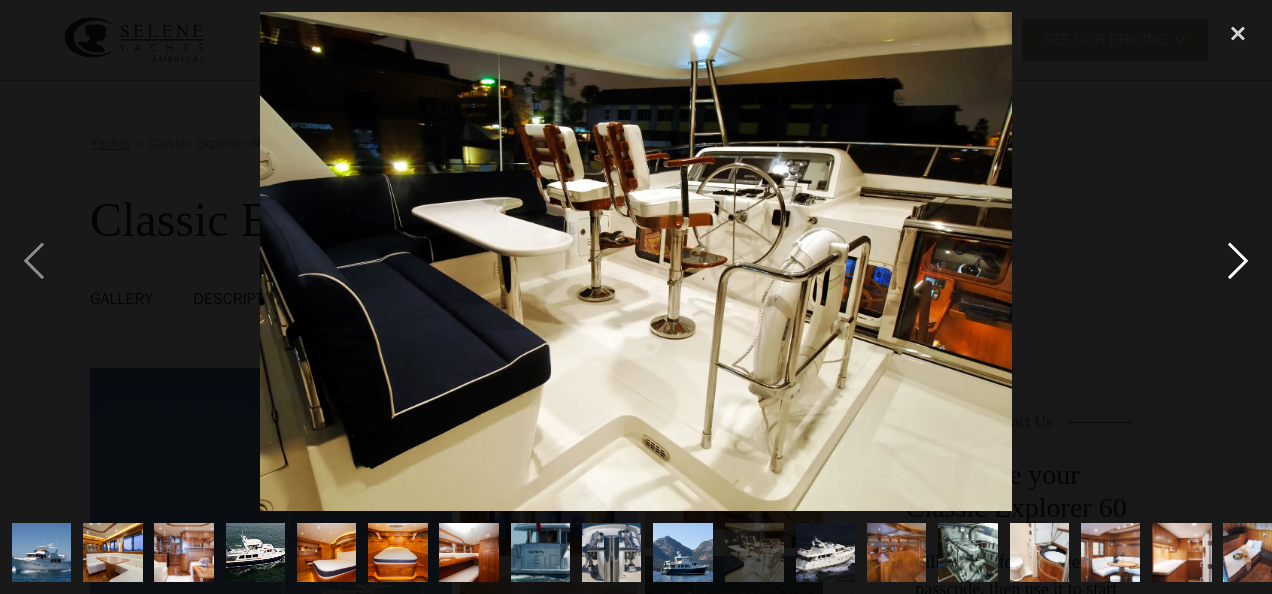 click at bounding box center [1238, 261] 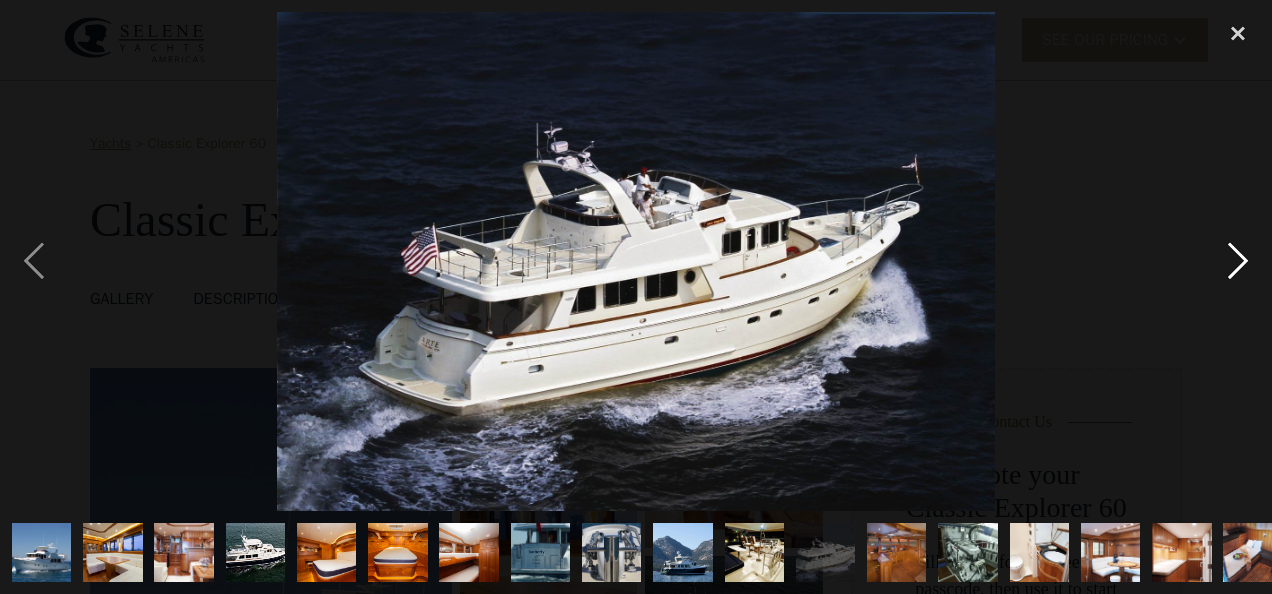 click at bounding box center (1238, 261) 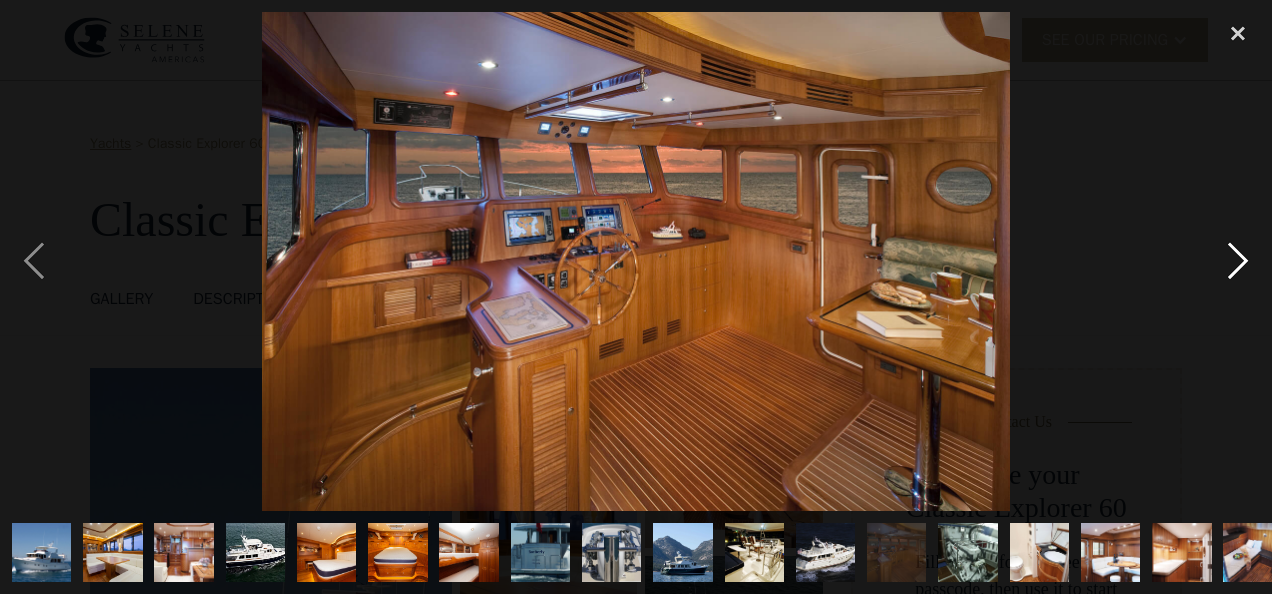 click at bounding box center (1238, 261) 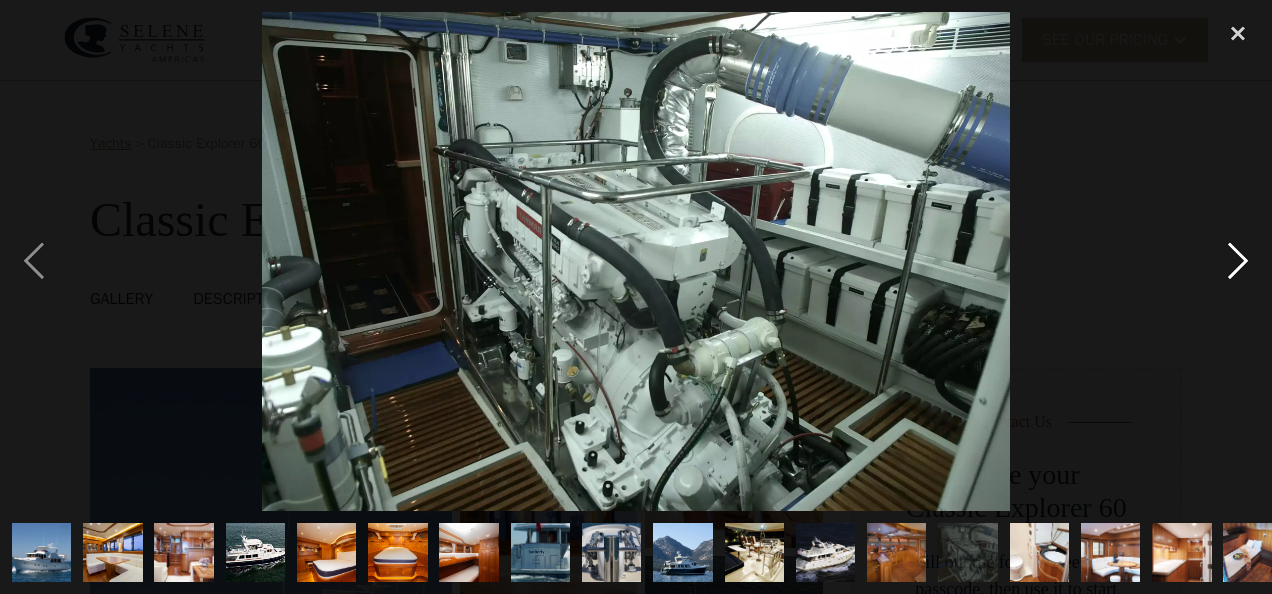 click at bounding box center [1238, 261] 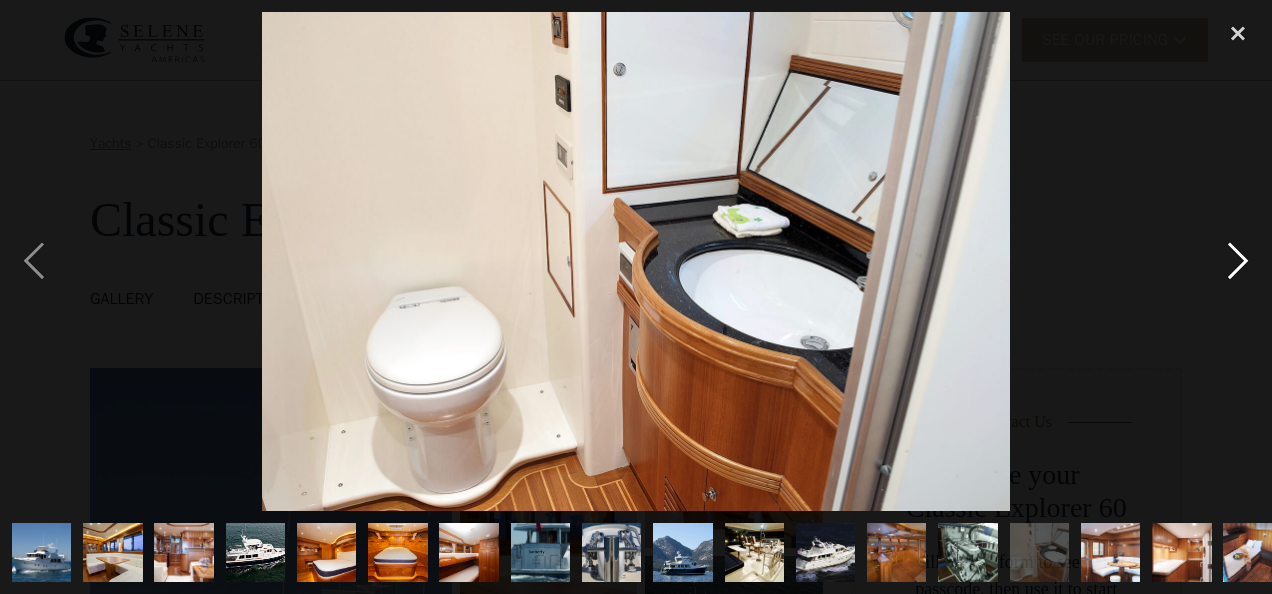 click at bounding box center (1238, 261) 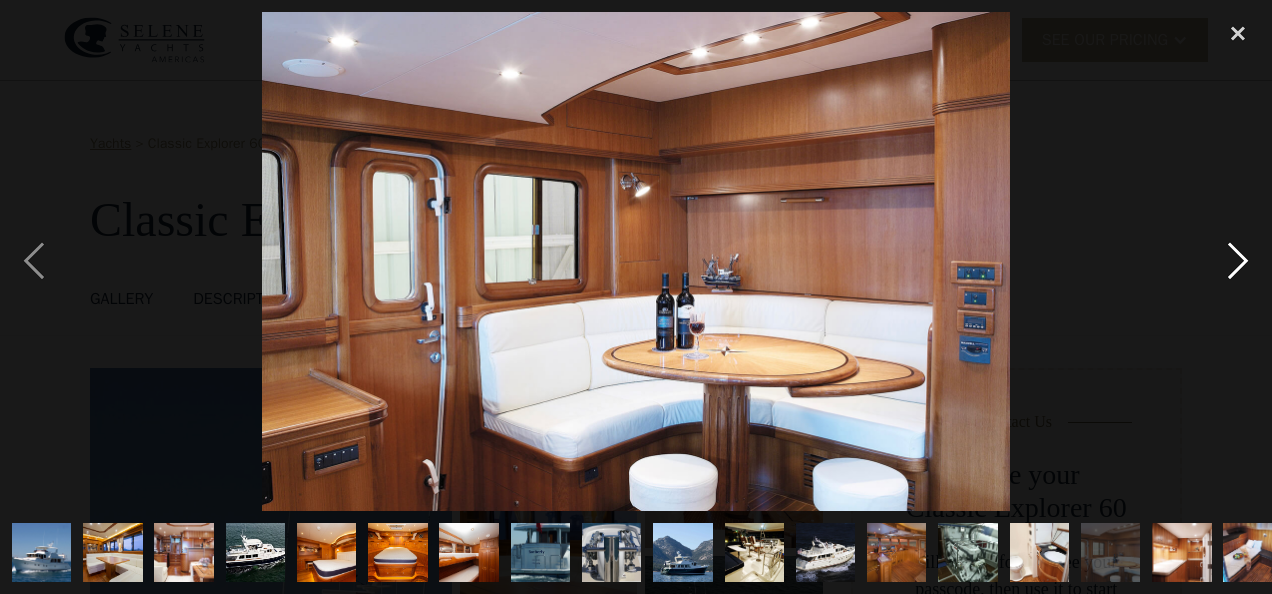 click at bounding box center [1238, 261] 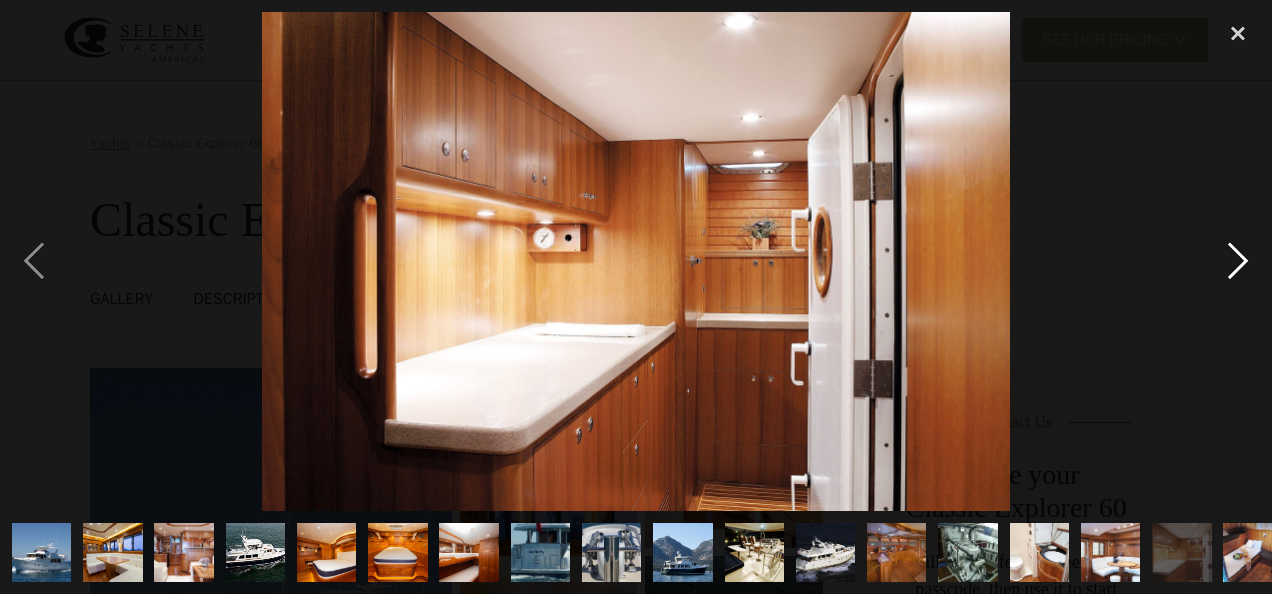 click at bounding box center [1238, 261] 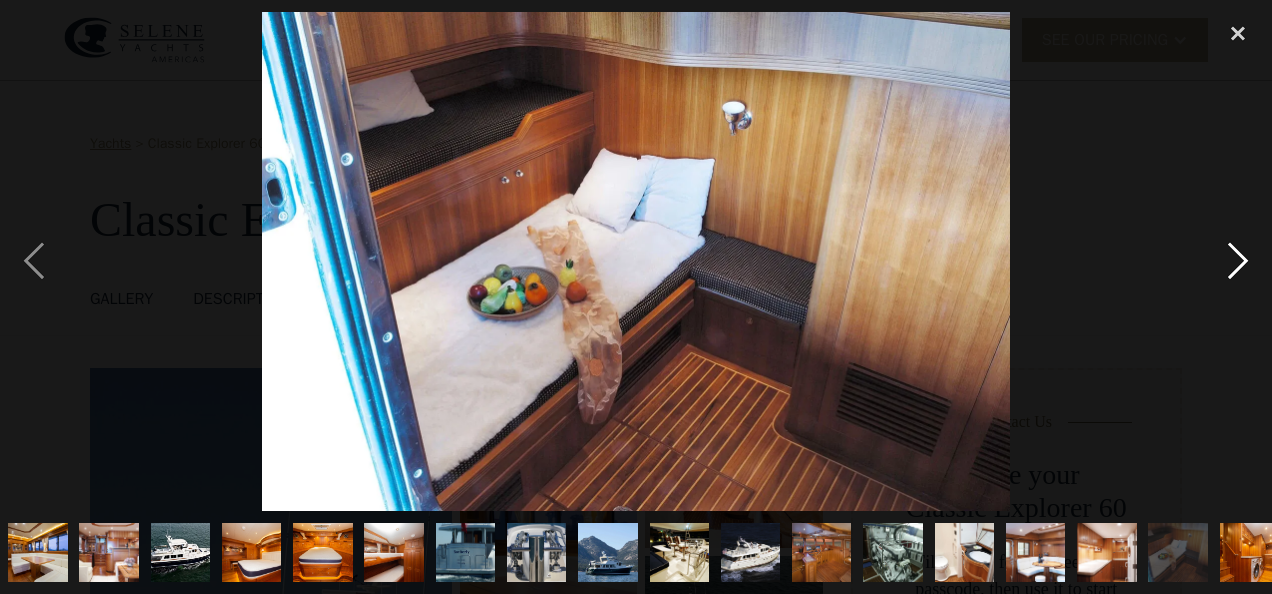 scroll, scrollTop: 0, scrollLeft: 94, axis: horizontal 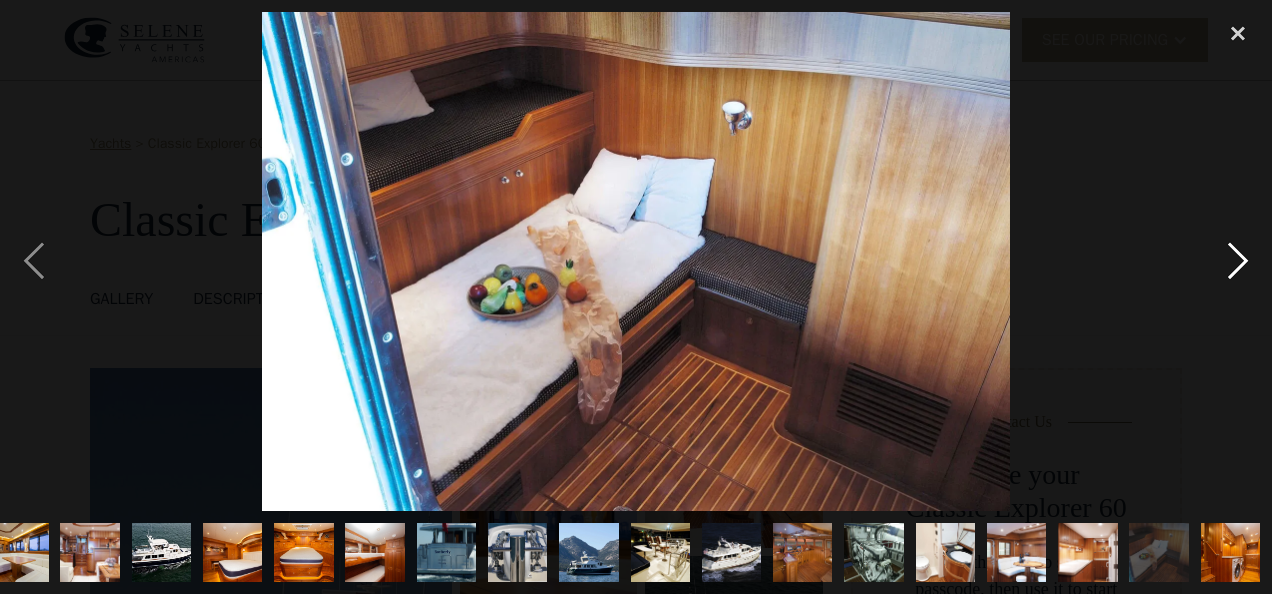 click at bounding box center (1238, 261) 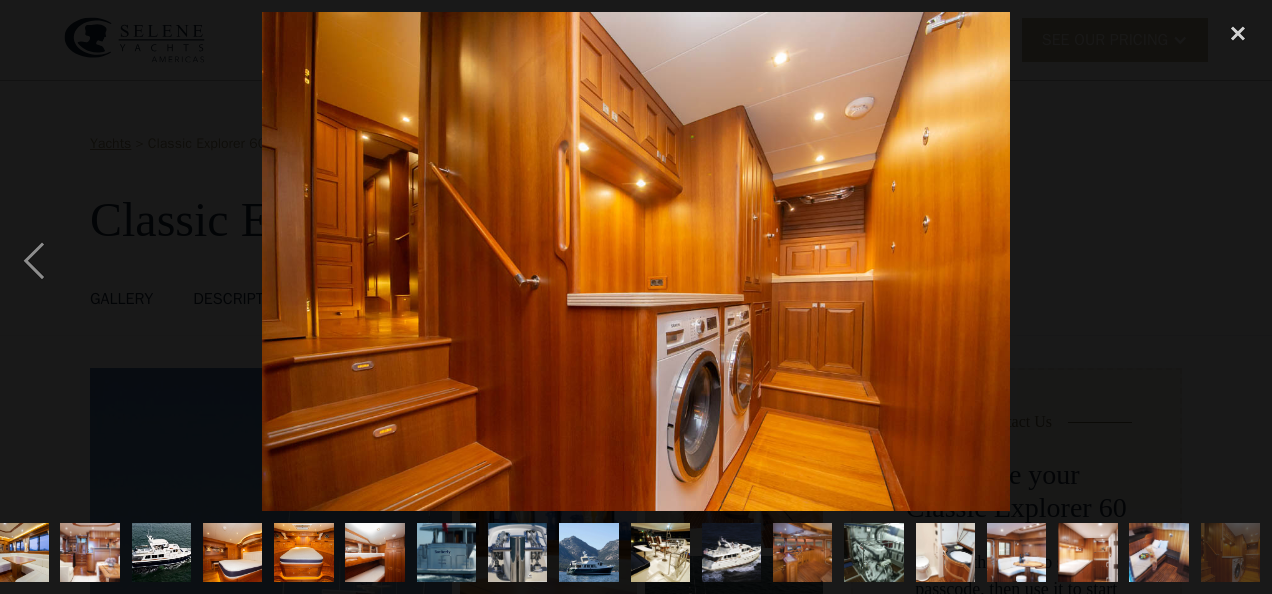 click at bounding box center (1238, 261) 